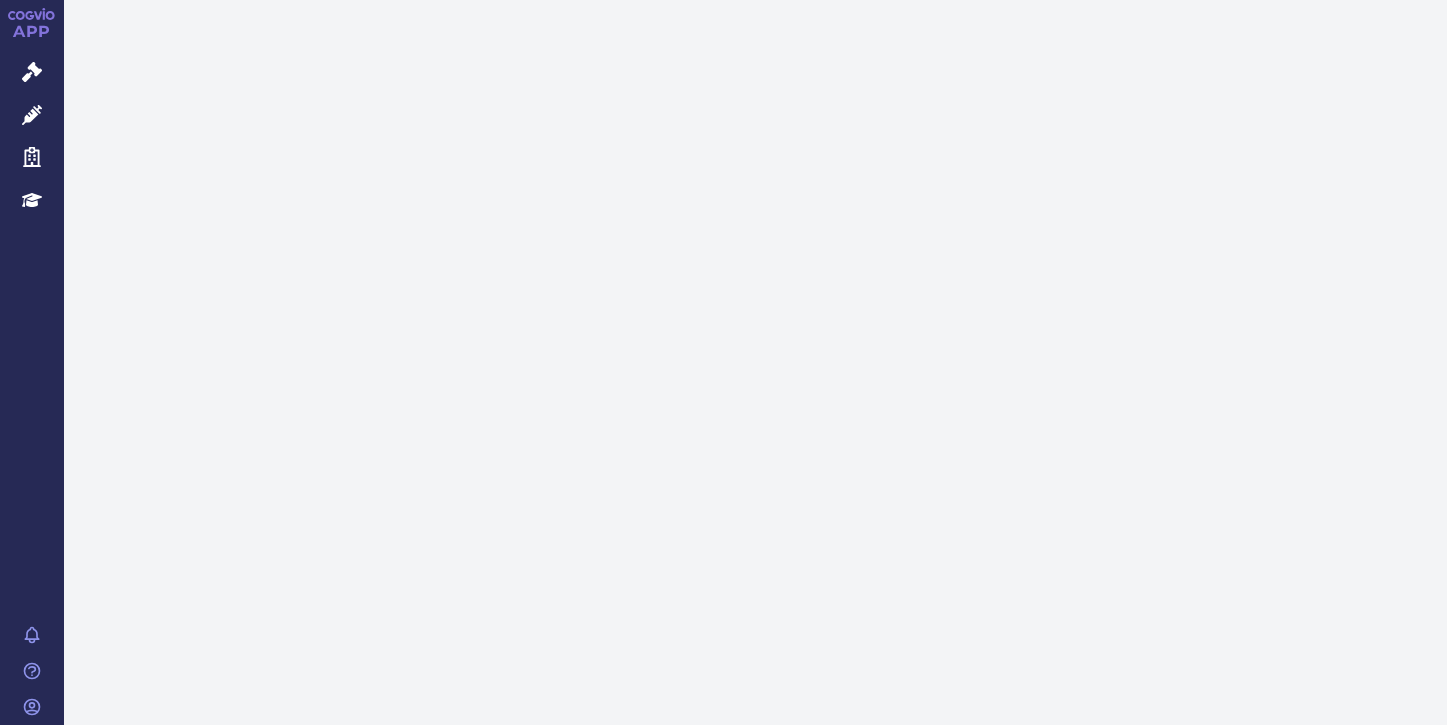 scroll, scrollTop: 0, scrollLeft: 0, axis: both 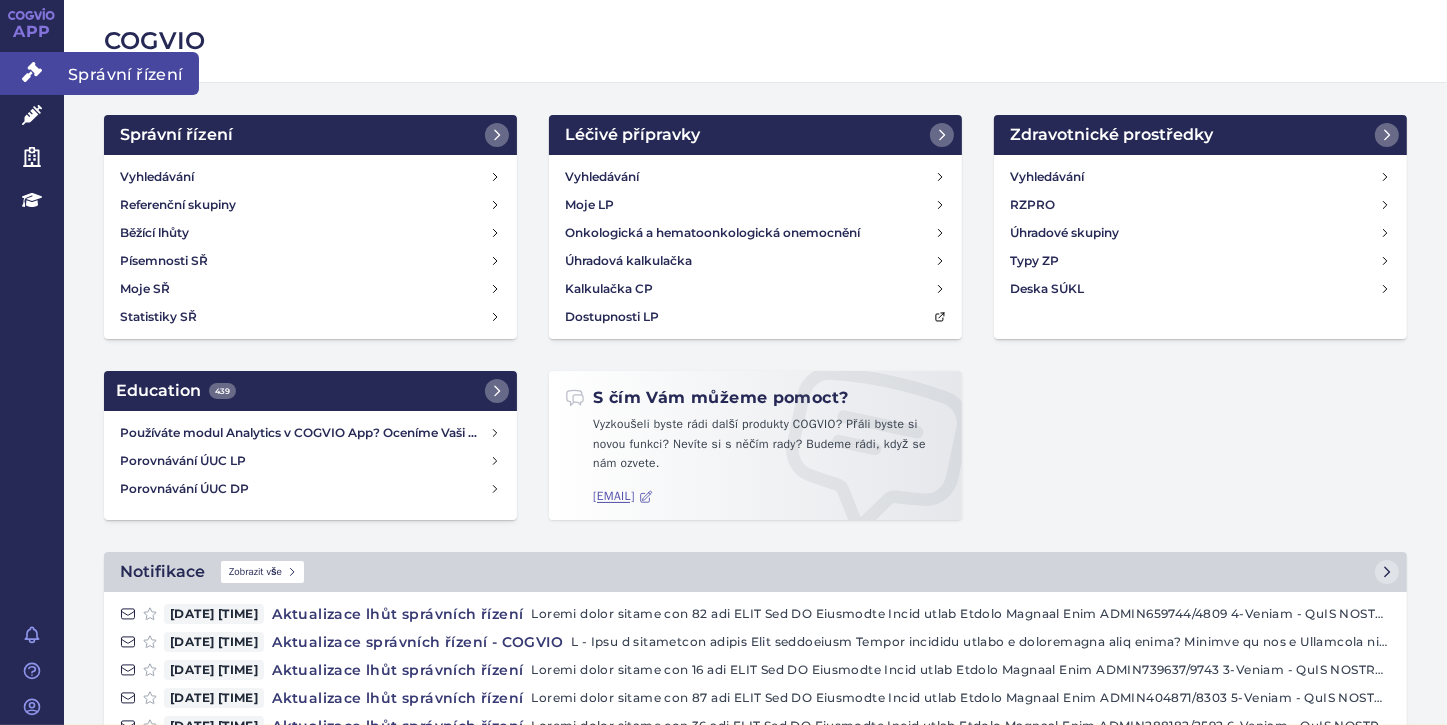 click at bounding box center [32, 72] 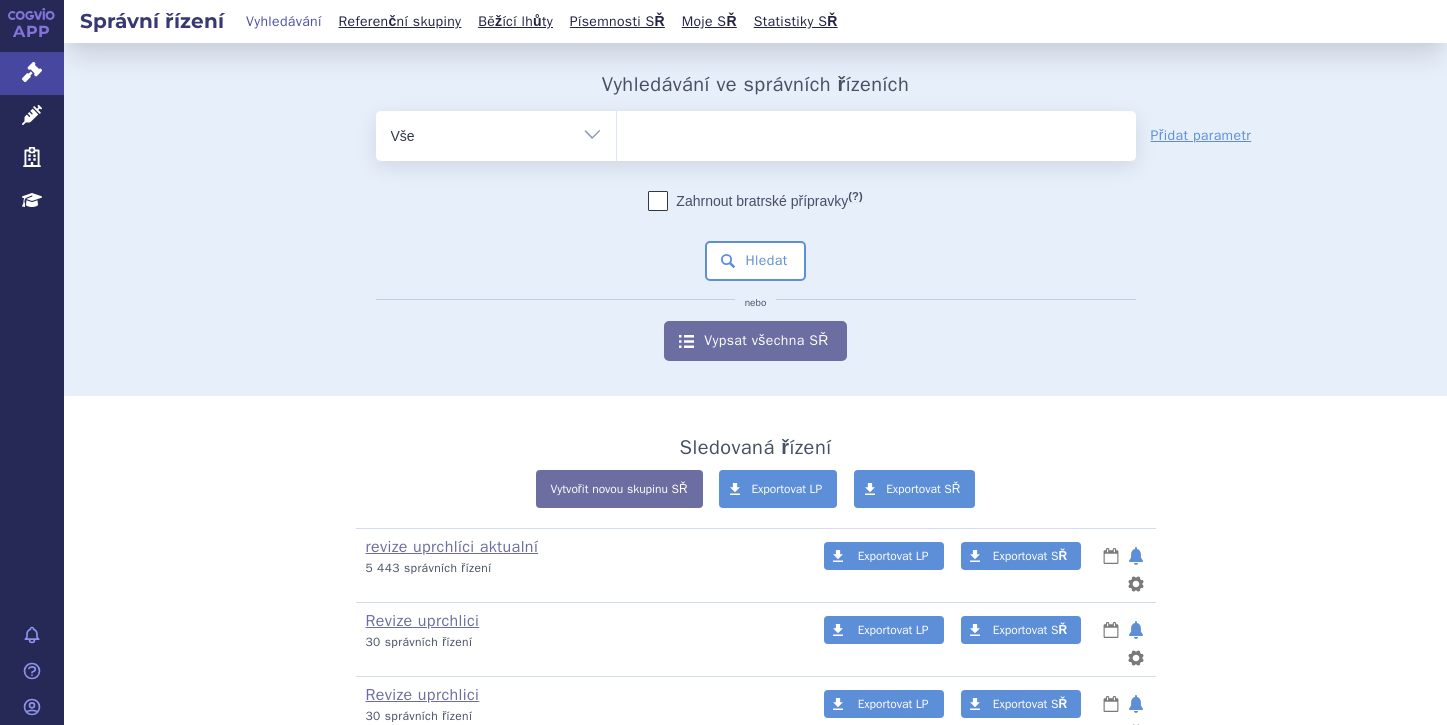 scroll, scrollTop: 0, scrollLeft: 0, axis: both 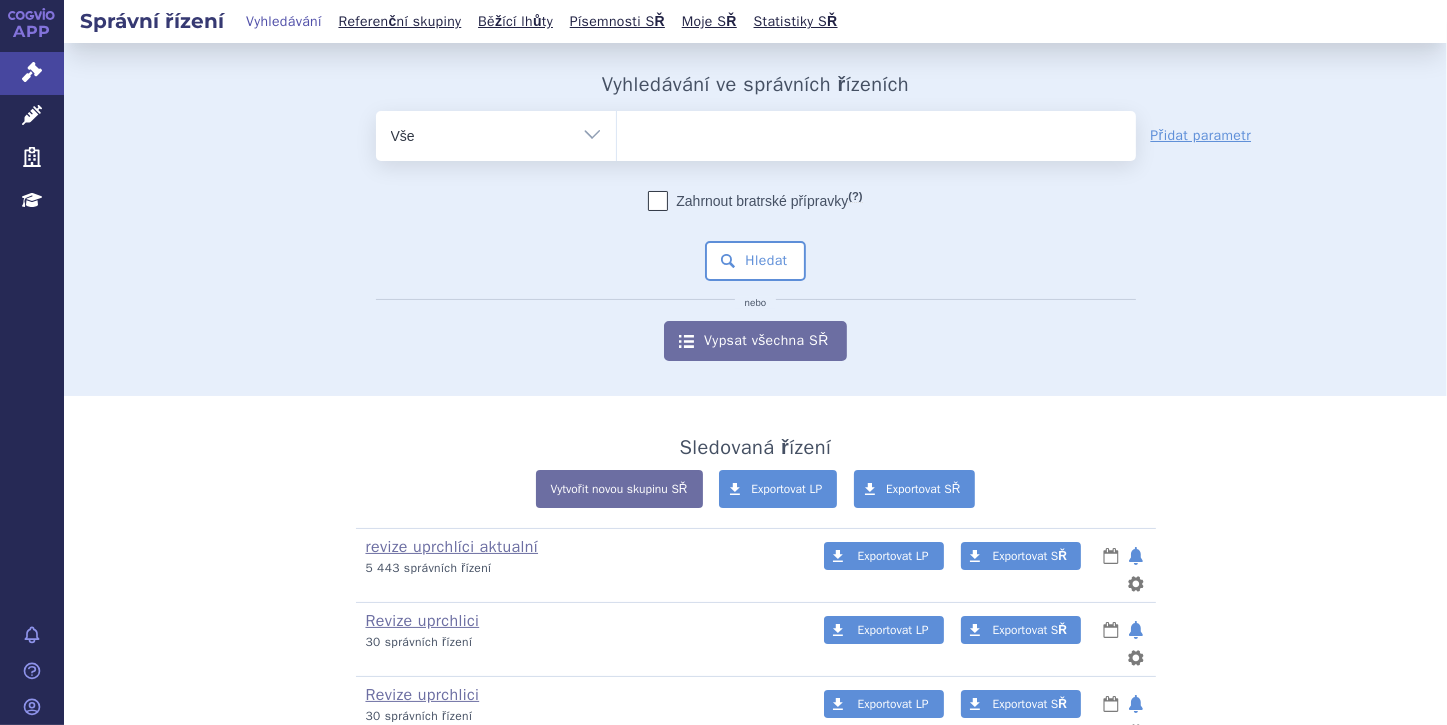 click on "Vše
Spisová značka
Typ SŘ
Přípravek/SUKL kód
Účastník/Držitel" at bounding box center (496, 133) 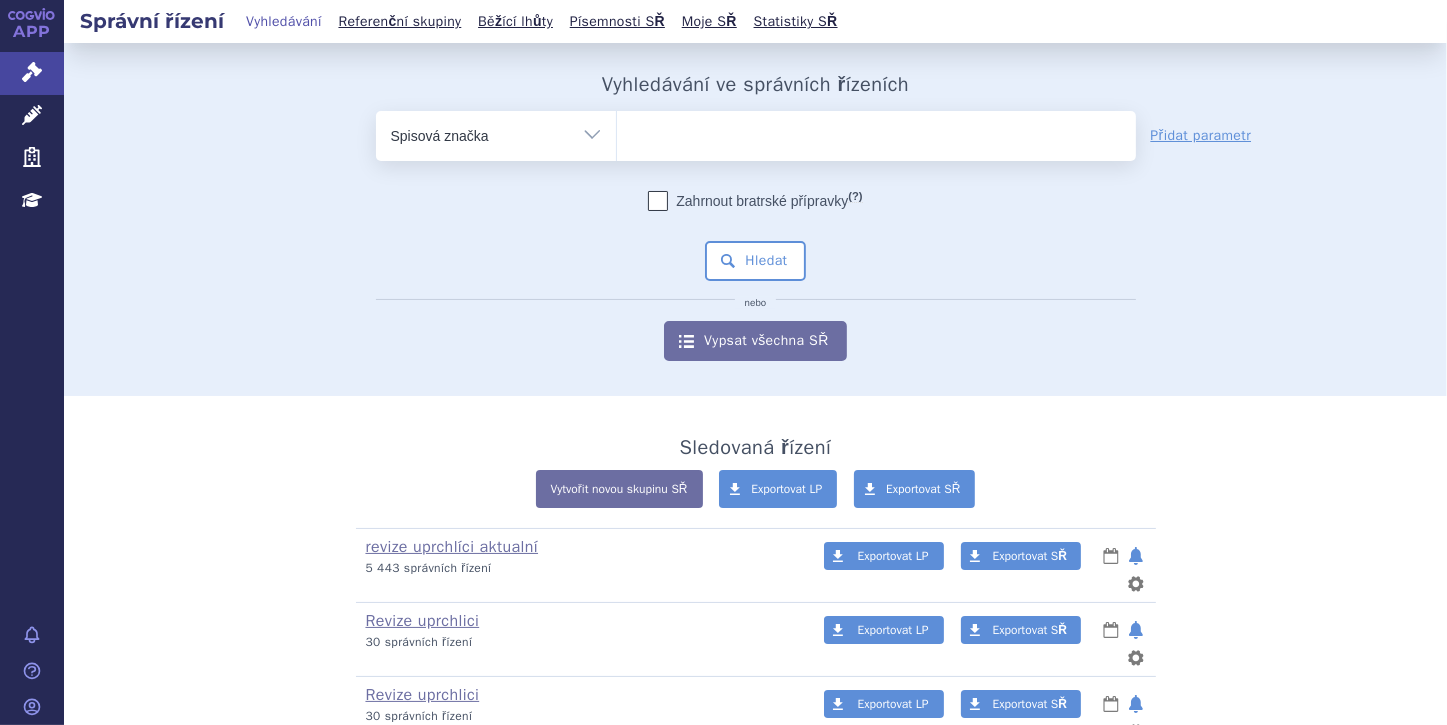 click on "Vše
Spisová značka
Typ SŘ
Přípravek/SUKL kód
Účastník/Držitel" at bounding box center (496, 133) 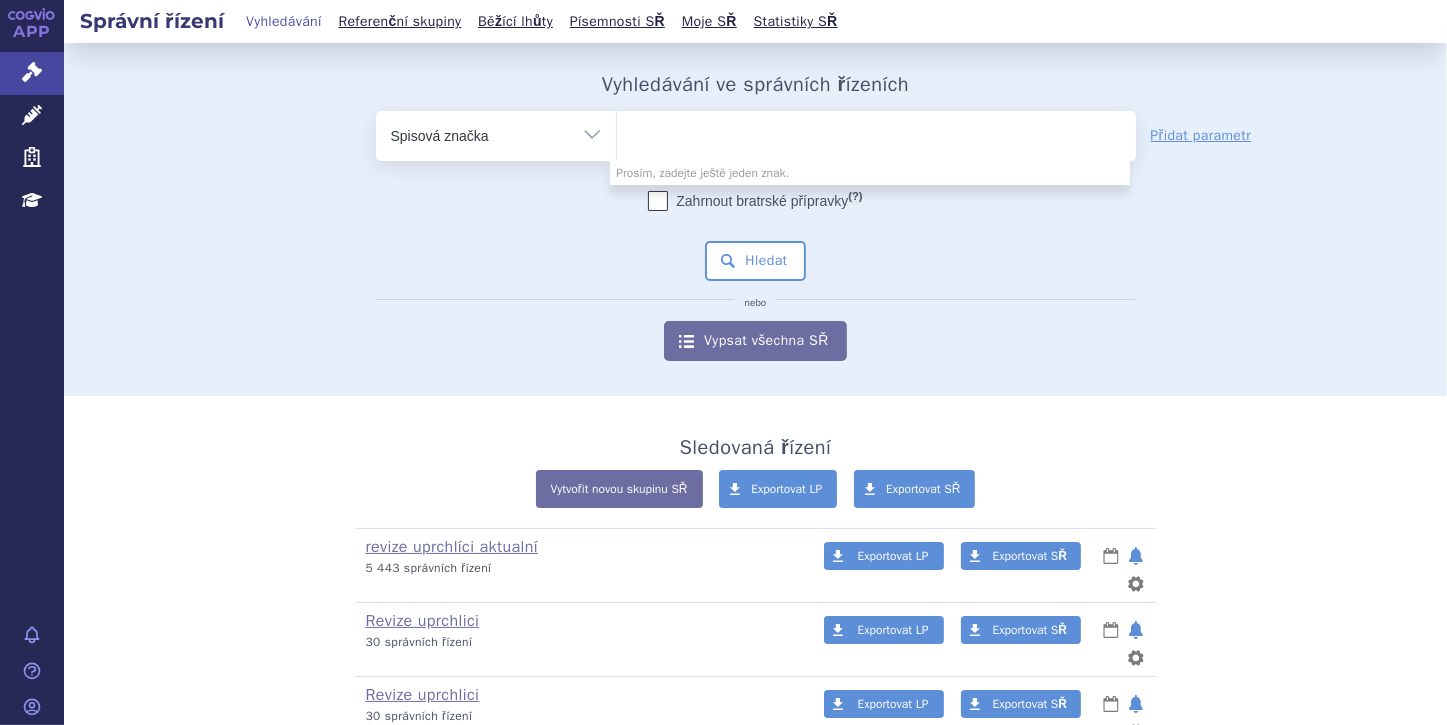 paste on "SUKLS36129/2025" 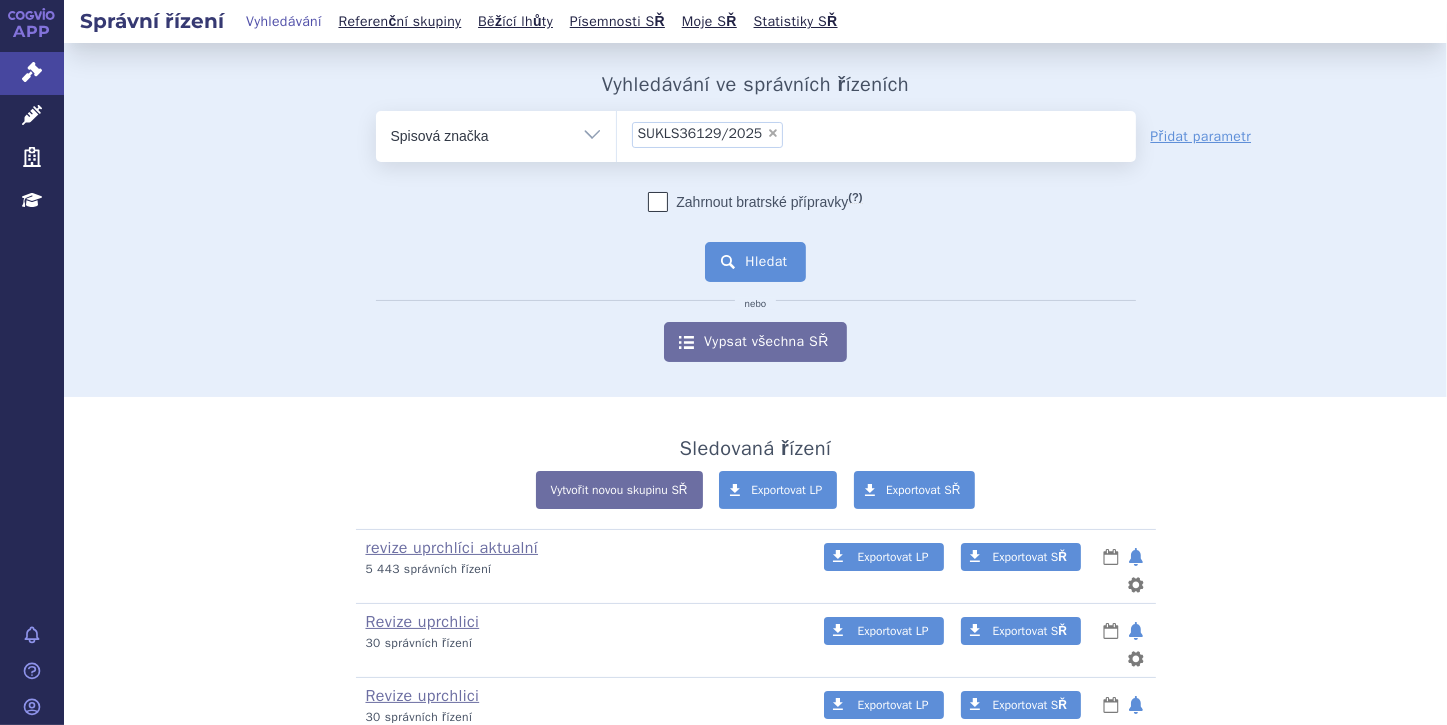 click on "Hledat" at bounding box center [755, 262] 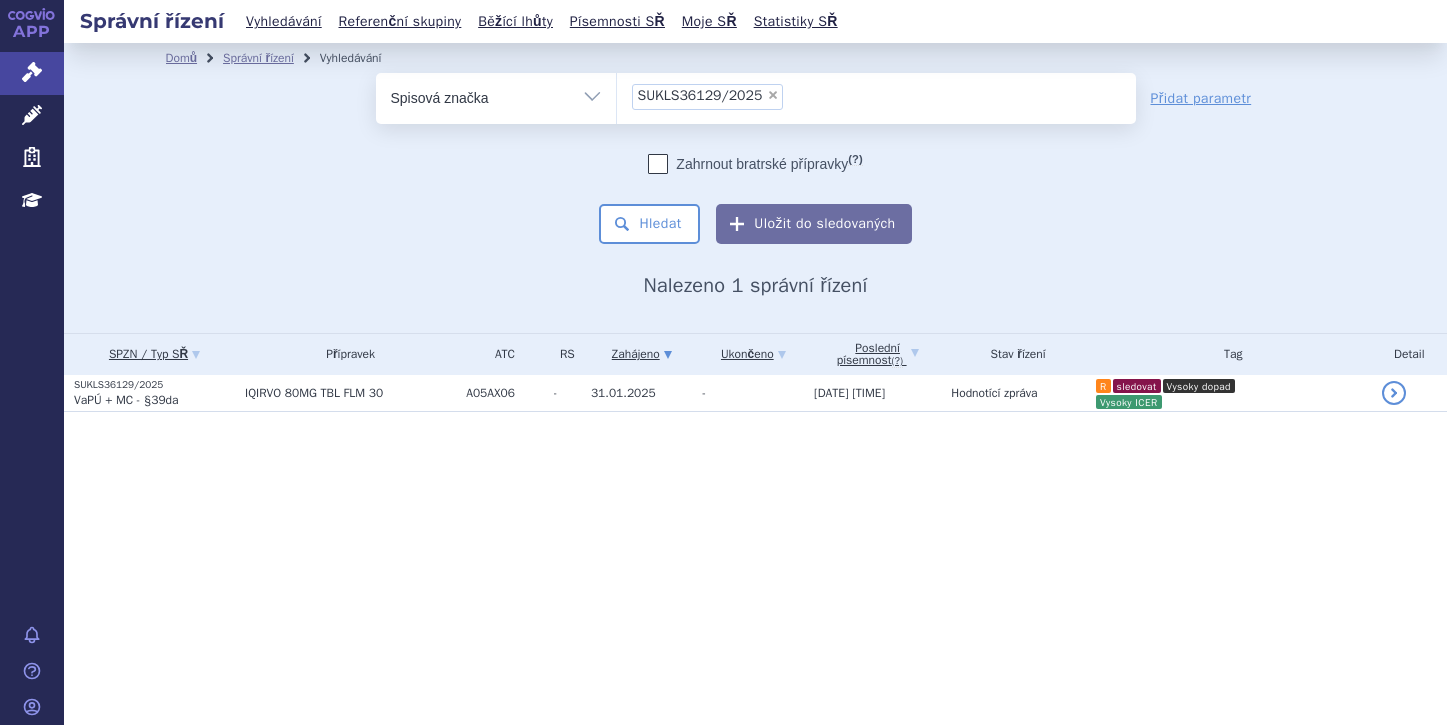 scroll, scrollTop: 0, scrollLeft: 0, axis: both 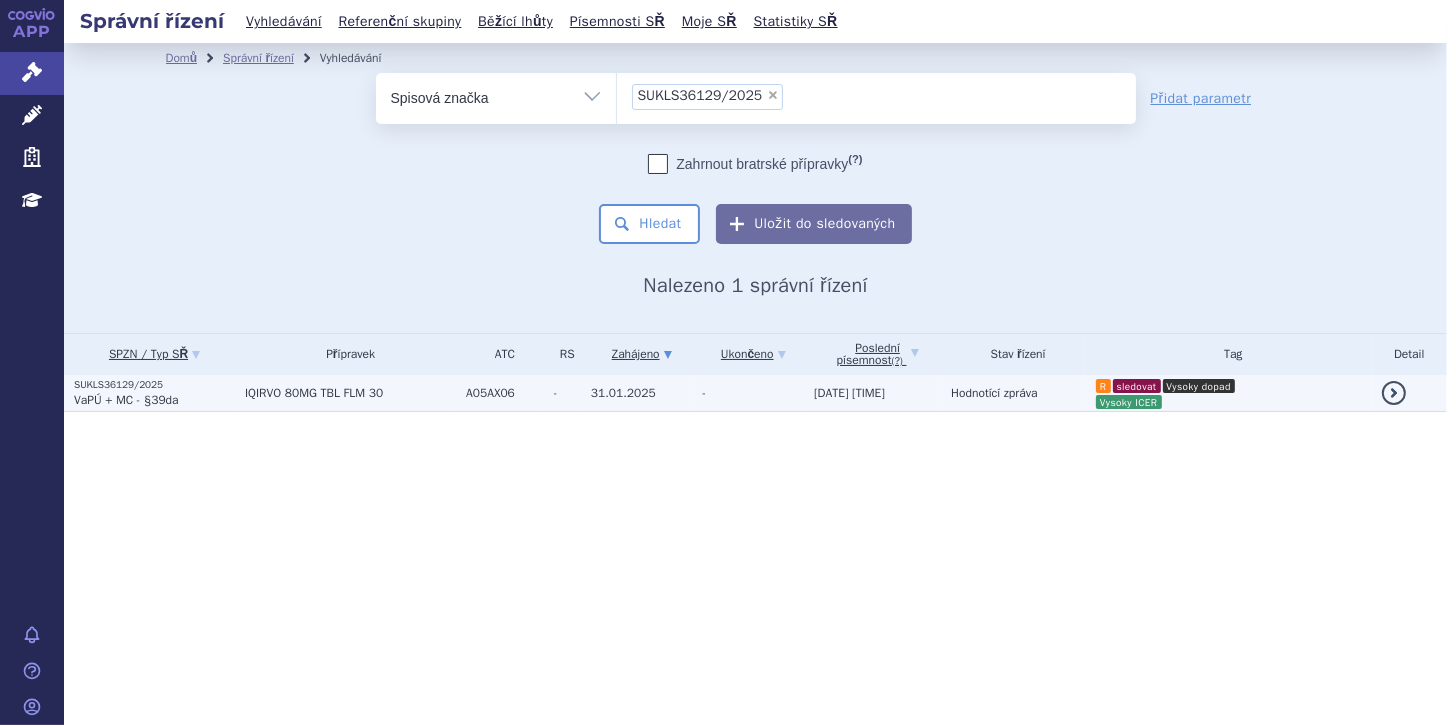 click on "VaPÚ + MC - §39da" at bounding box center [126, 400] 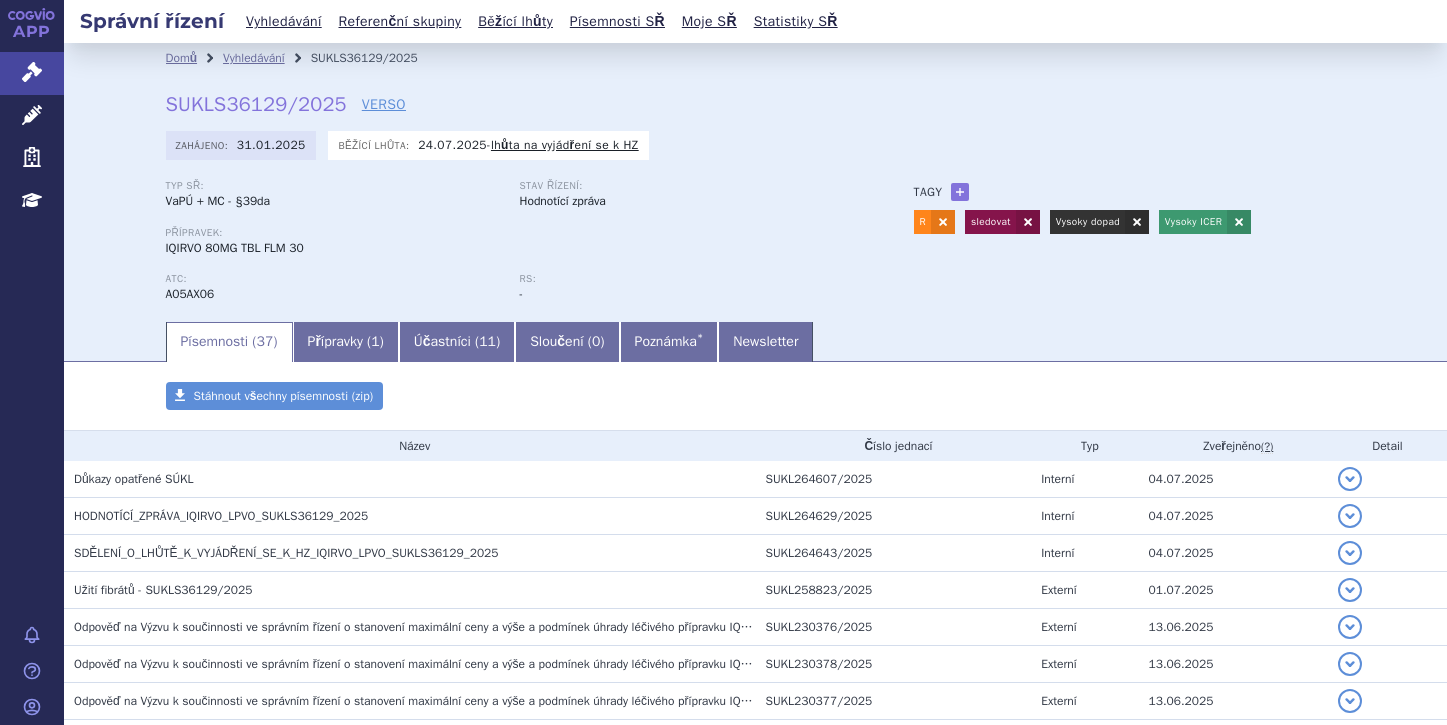 scroll, scrollTop: 0, scrollLeft: 0, axis: both 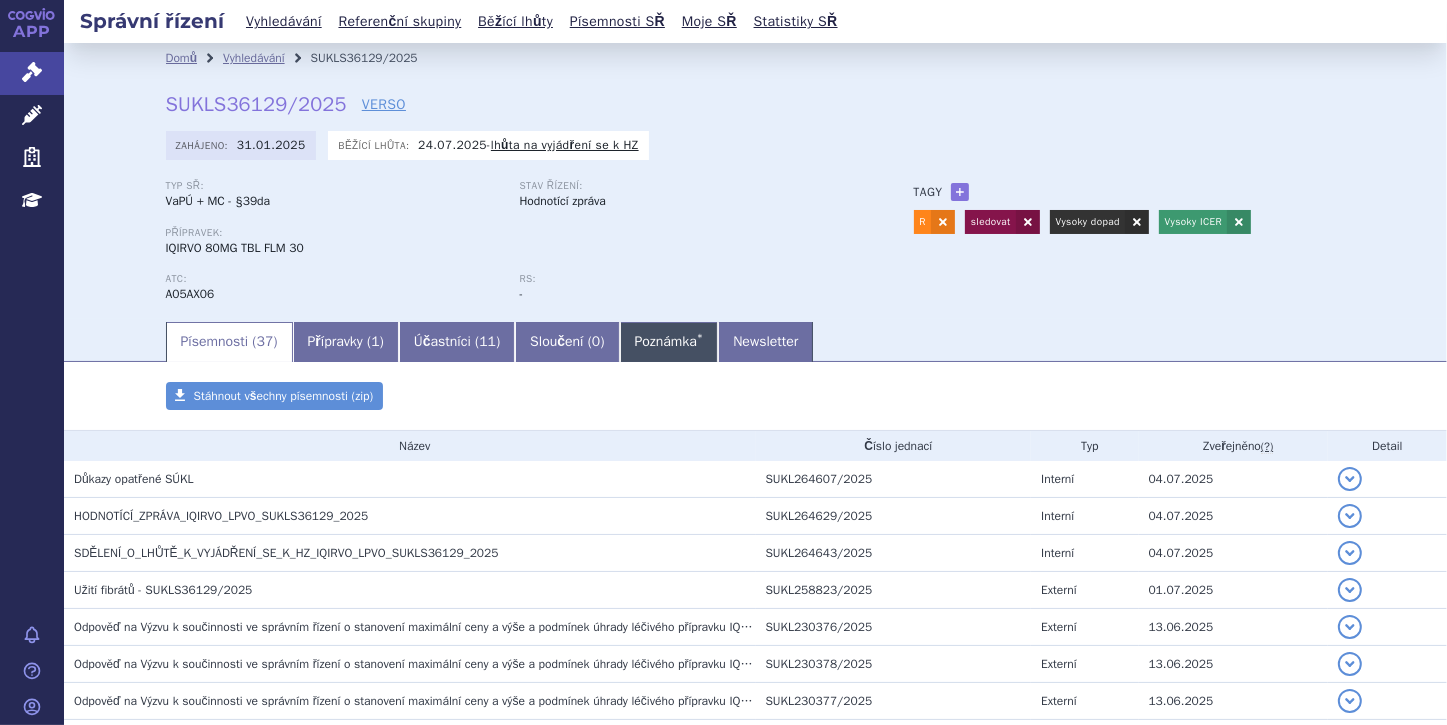 click on "Poznámka
*" at bounding box center (669, 342) 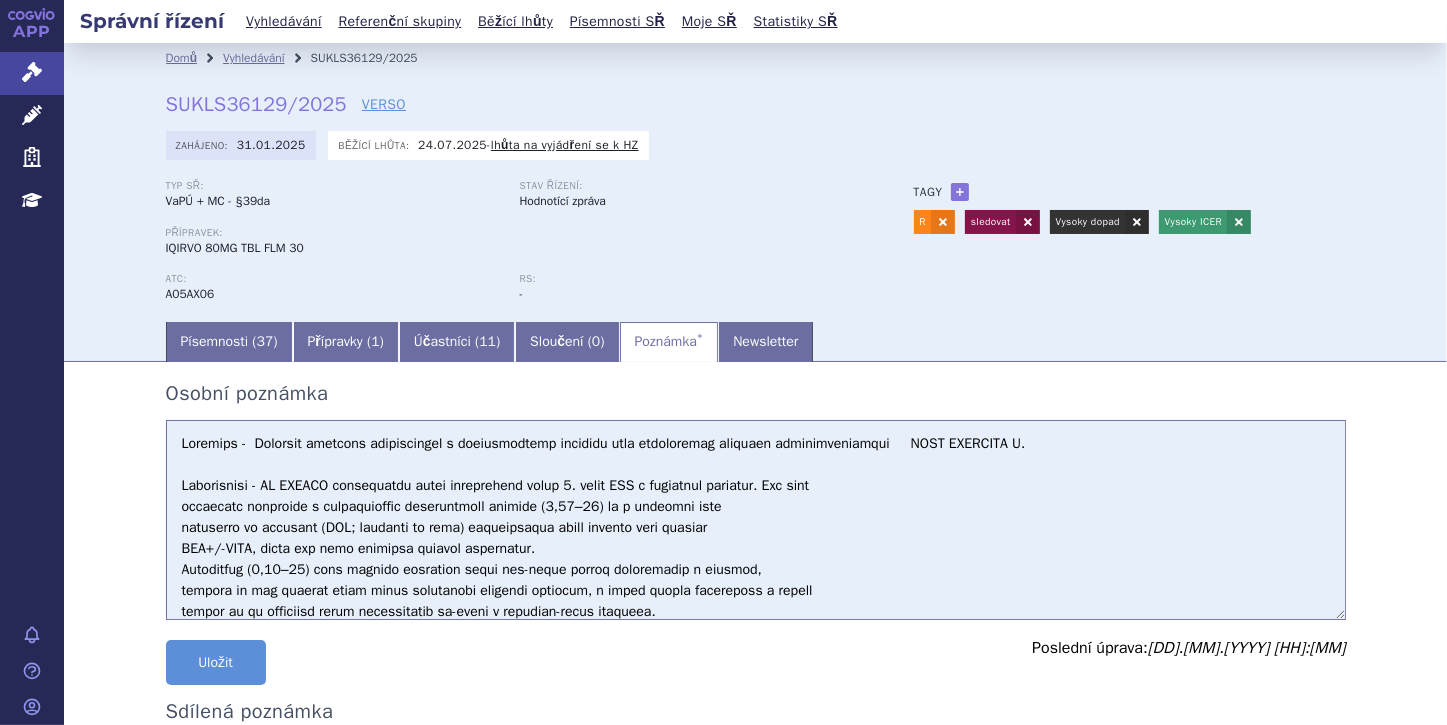 click at bounding box center [756, 520] 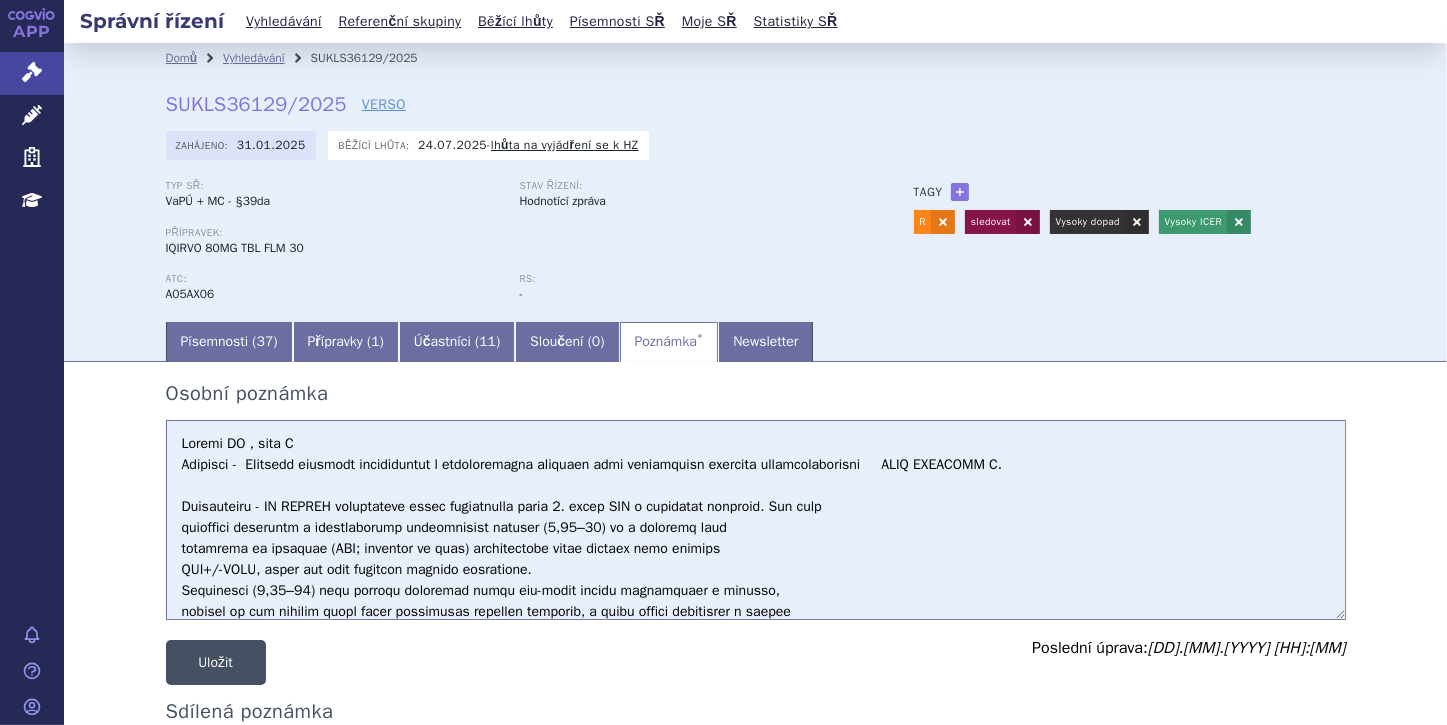 type on "Vydána HZ , mame S
Indikace -  Primární biliární cholangitida s nedostatečnou odpovědí nebo netolerancí kyseliny ursodeoxycholové     MAME UZAVRENU S.
Komparátory - LP IQIRVO představuje novou specifickou léčbu 2. linie PBC u dospělých pacientů. Dle výše
uvedených národních i mezinárodních doporučených postupů (1,13–15) je v současné době
považován za standard (SOC; standard of care) druholiniové léčby podobně jako doposud
OCA+/-UDCA, která již nemá aktuálně platnou registraci.
Doporučení (1,13–15) dále zmiňují případnou léčbu off-label léčivy budesonidem a fibráty,
kterými je ale nemožné léčit kvůli nedostatku klinické evidence, a proto lékaři přistupují k jejich
použít až po vyčerpání všech indikovaných on-label a evidence-based možností.
Relevantni Kompartory - V tuto chvíli je relevantním komparátorem bezesporu pouze strategie založená na BSC (tj. +/-
UDCA),, OCA zrušena 28. 7. 2024 registrace -
ICER z perspektivy zdravotních pojišťoven v hodnotě 3,6 milionů Kč/QALY, delta QALY - 2,6.
Dopadu n..." 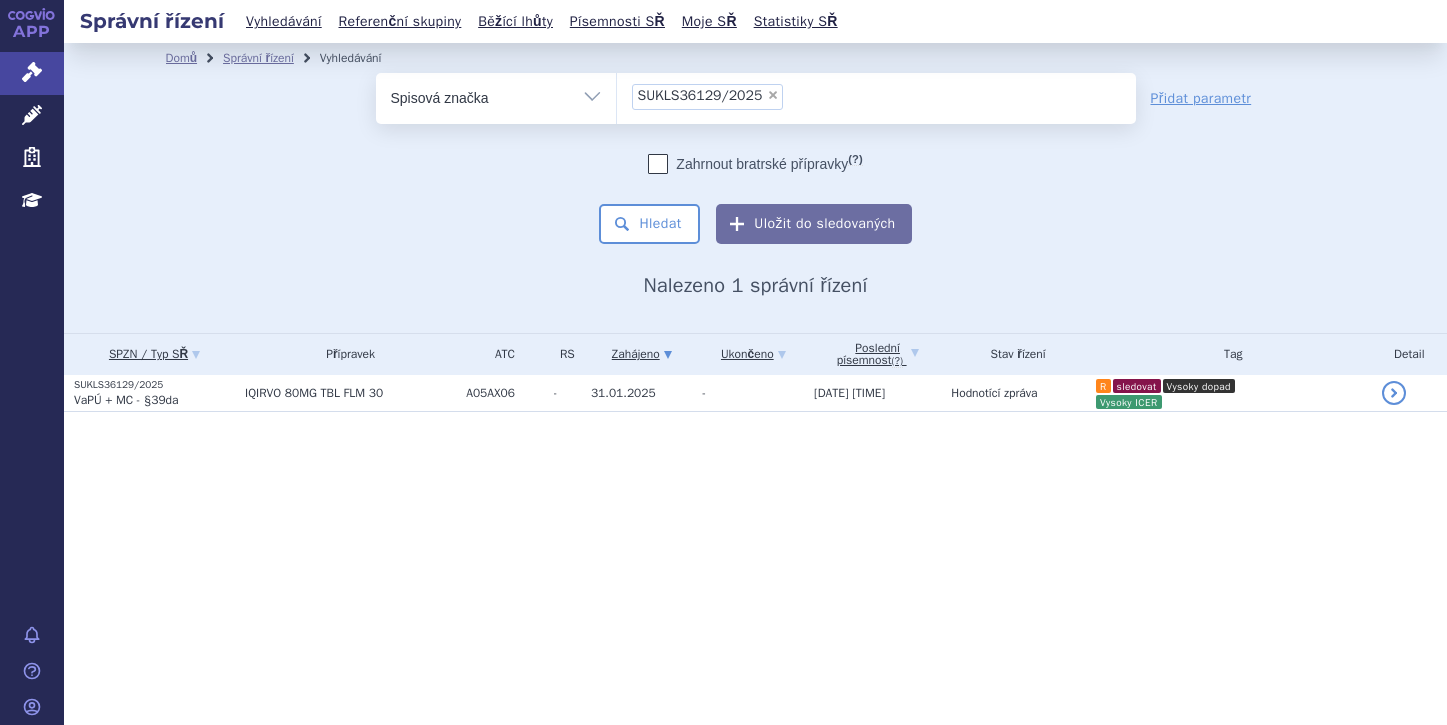 scroll, scrollTop: 0, scrollLeft: 0, axis: both 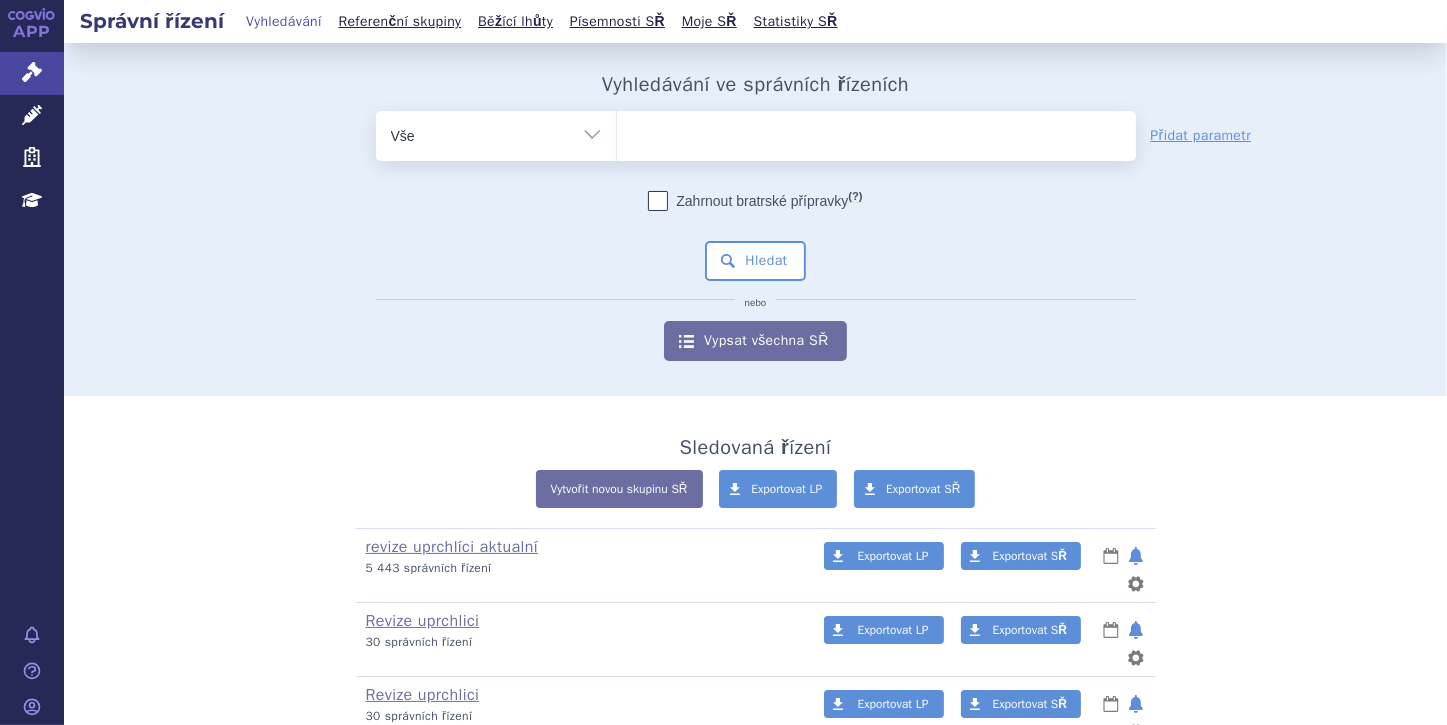 click on "Vše
Spisová značka
Typ SŘ
Přípravek/SUKL kód
Účastník/Držitel" at bounding box center [496, 133] 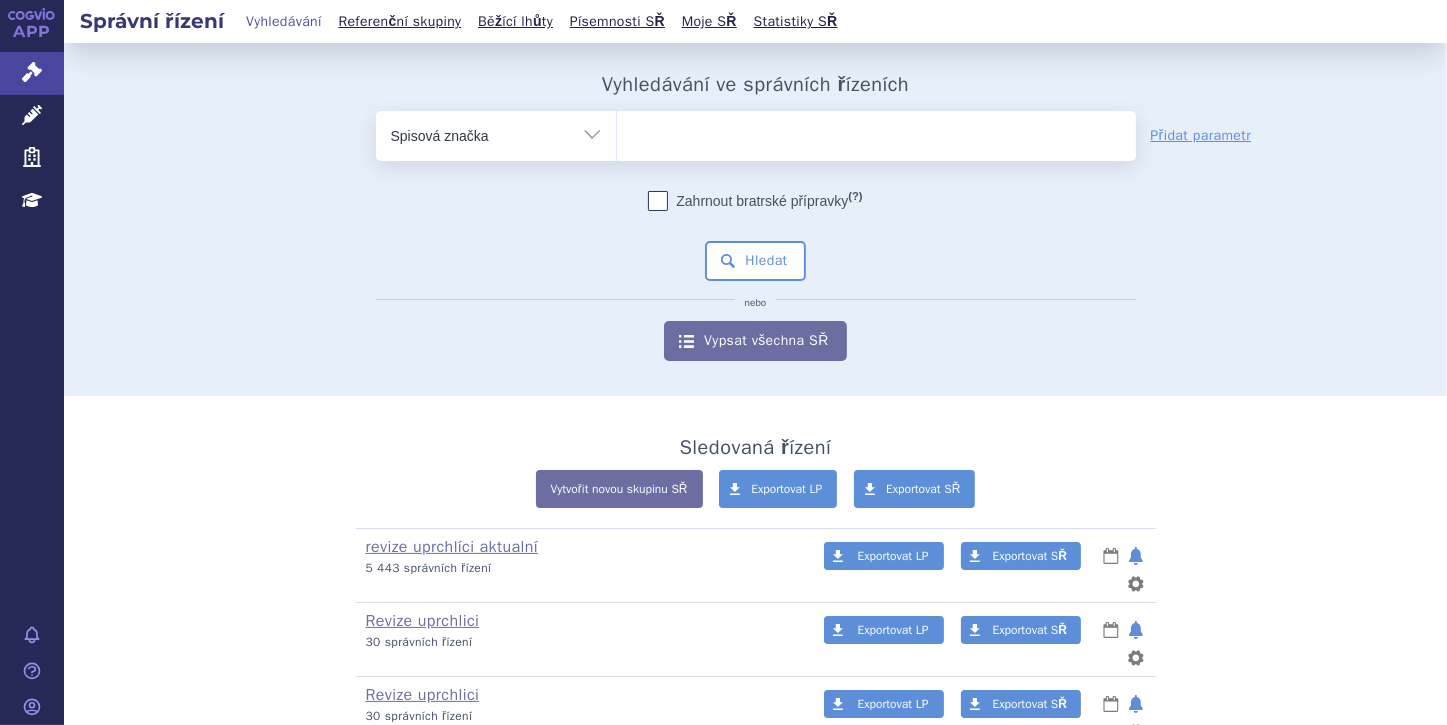 click on "Vše
Spisová značka
Typ SŘ
Přípravek/SUKL kód
Účastník/Držitel" at bounding box center [496, 133] 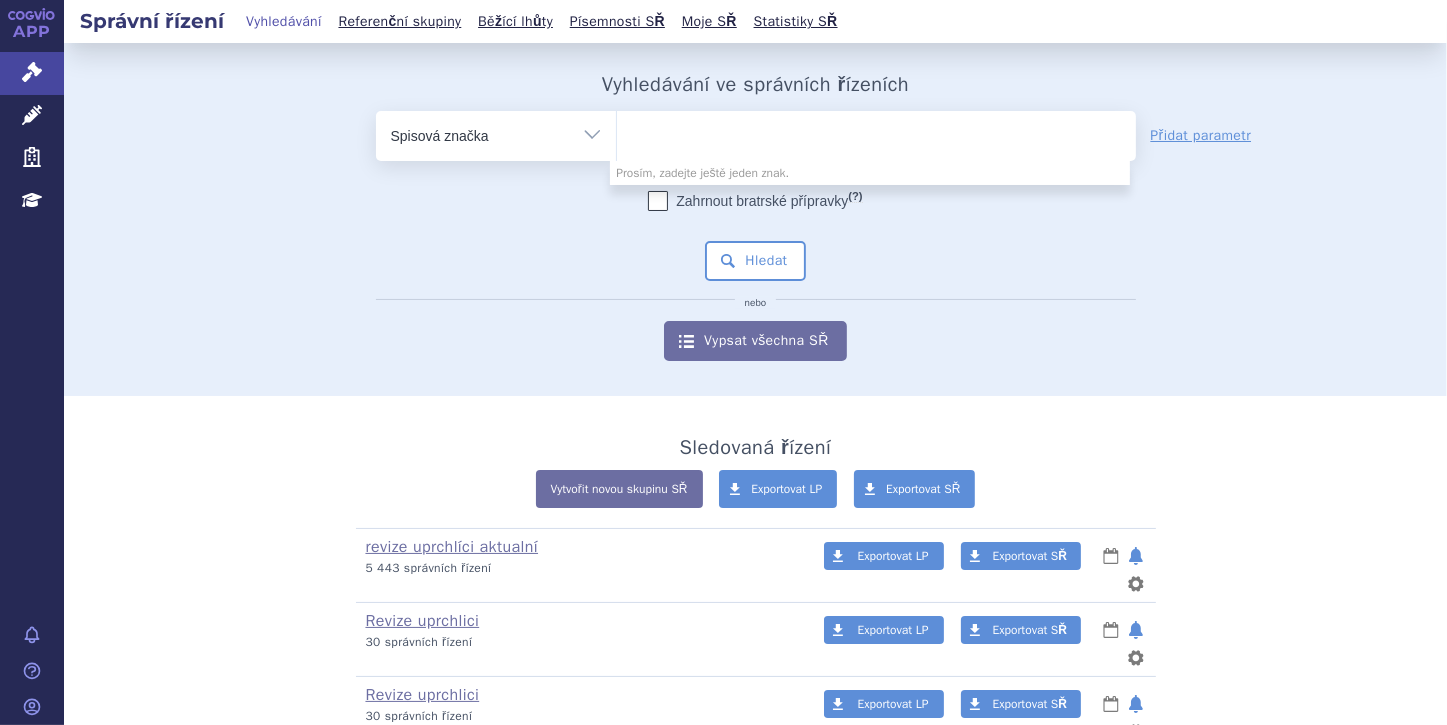 paste on "SUKLS36366/2025" 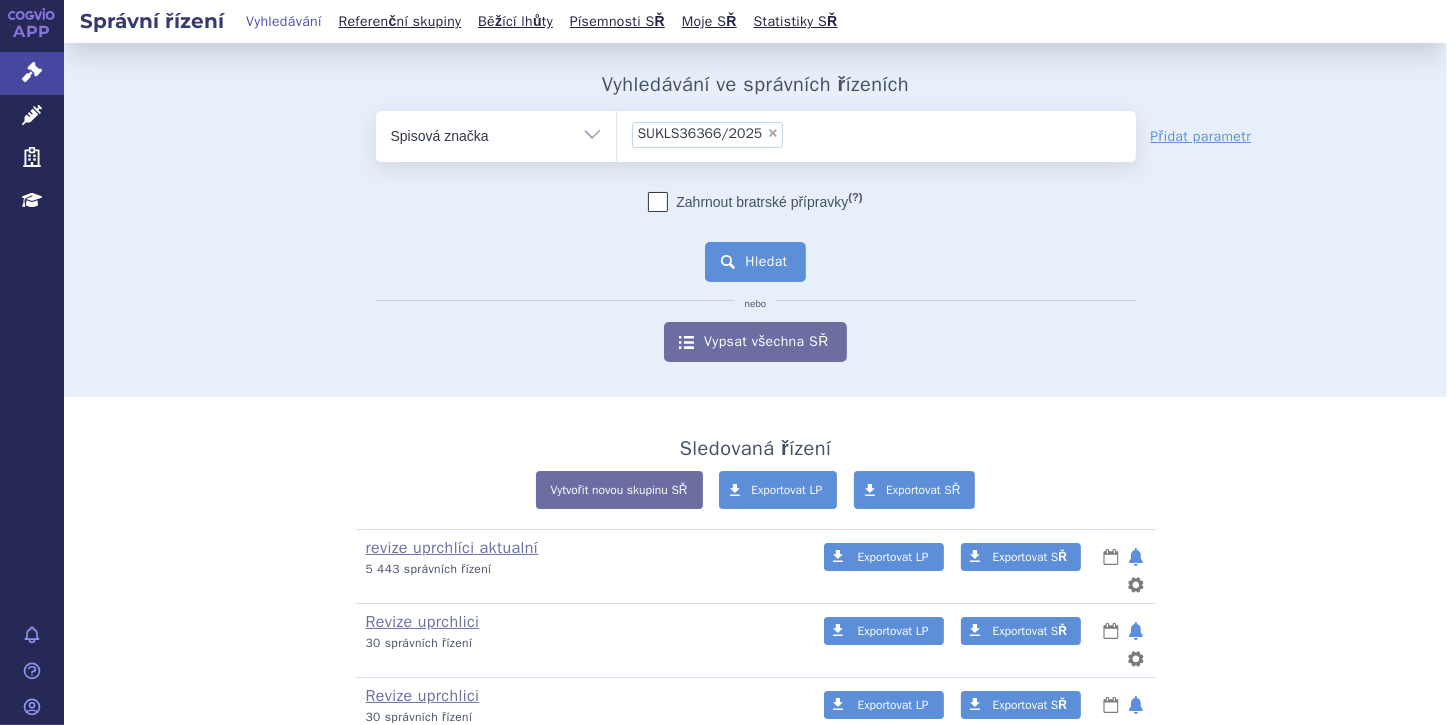 click on "Hledat" at bounding box center (755, 262) 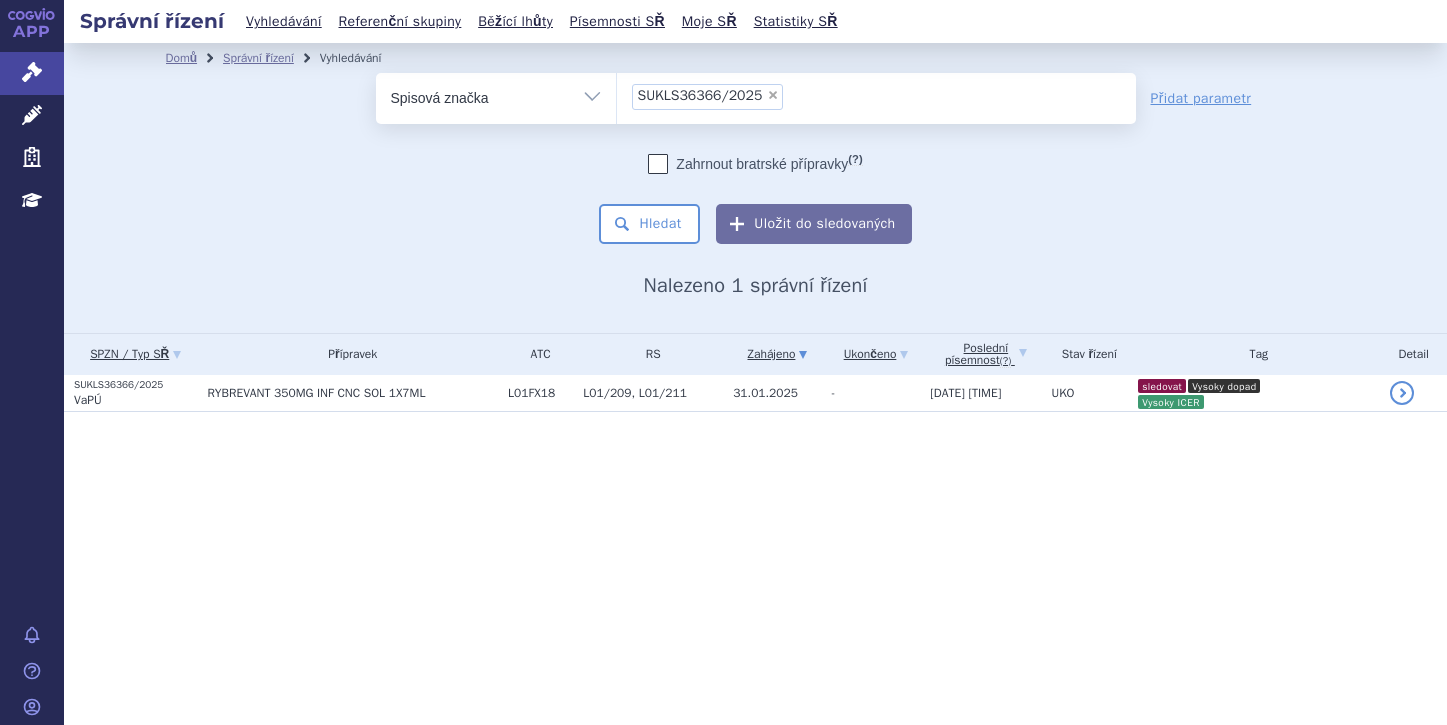 scroll, scrollTop: 0, scrollLeft: 0, axis: both 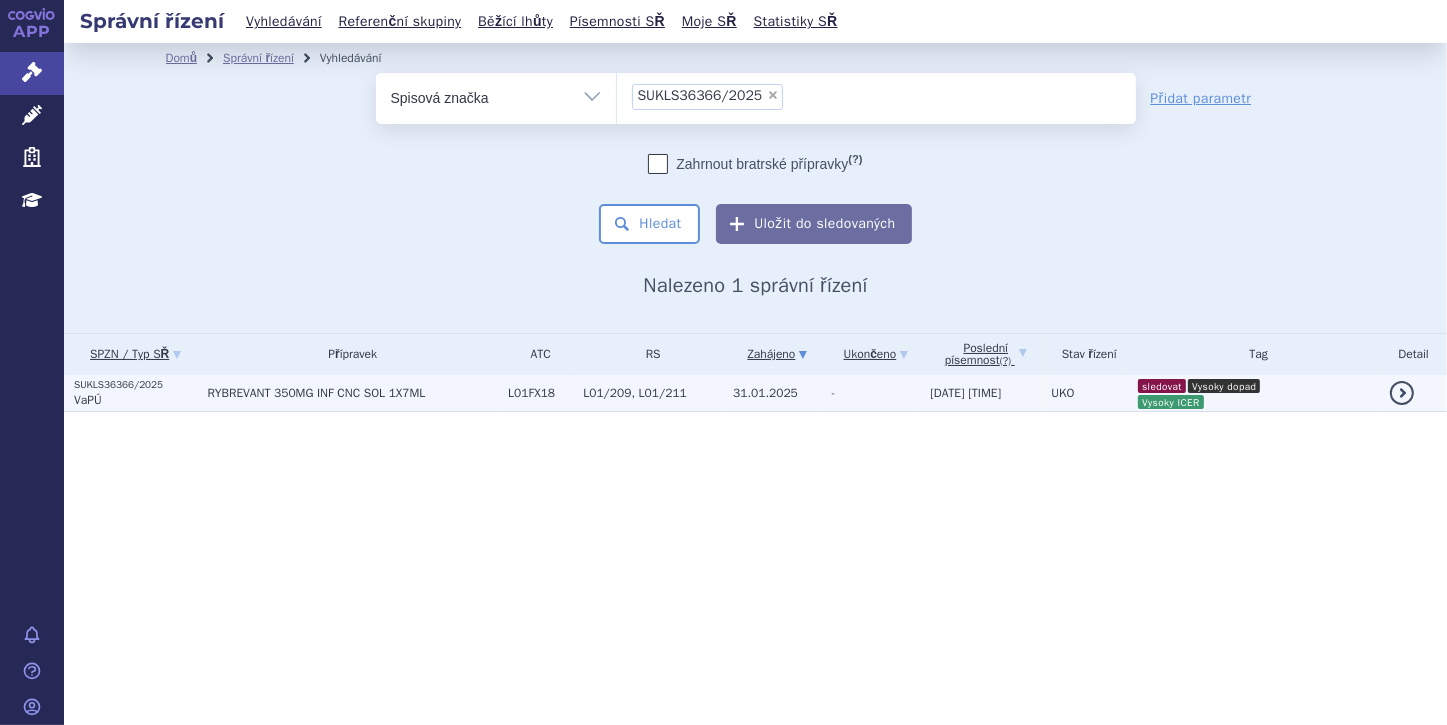 click on "VaPÚ" at bounding box center (135, 400) 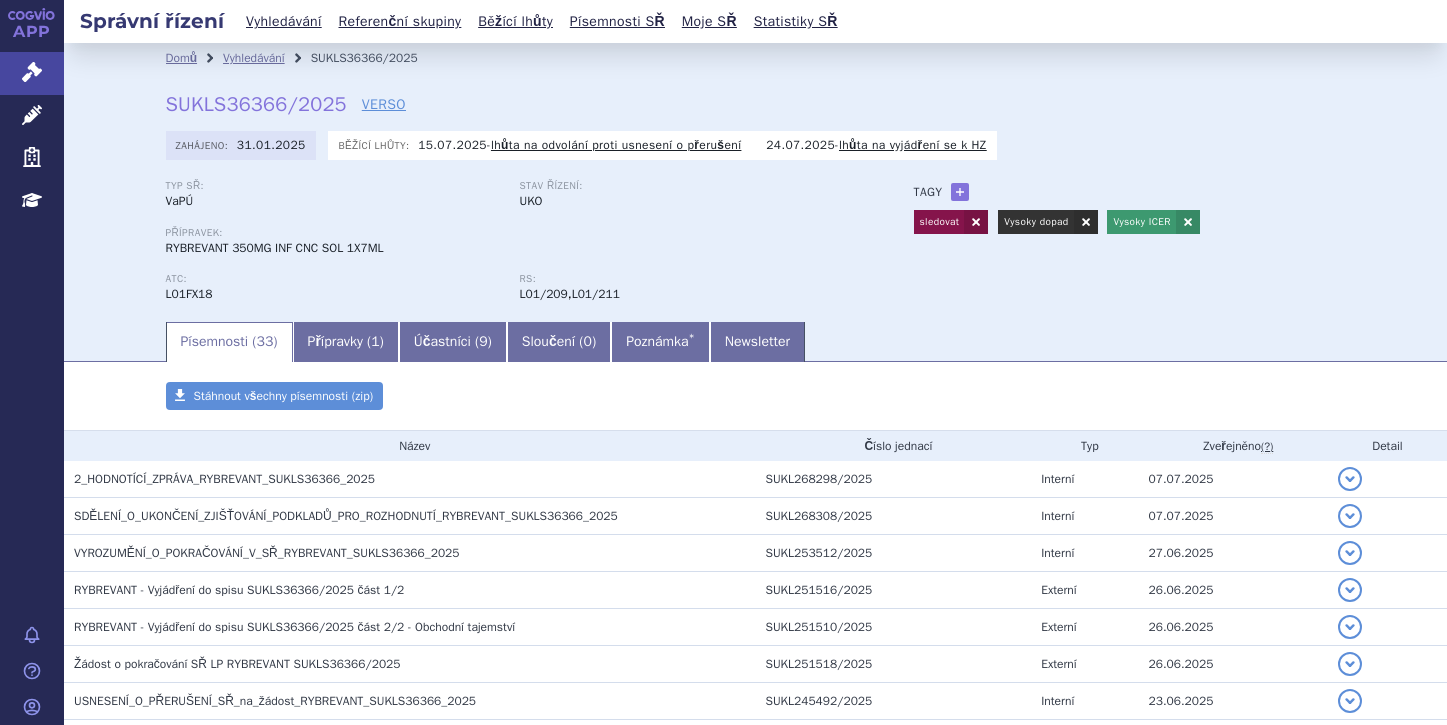 scroll, scrollTop: 0, scrollLeft: 0, axis: both 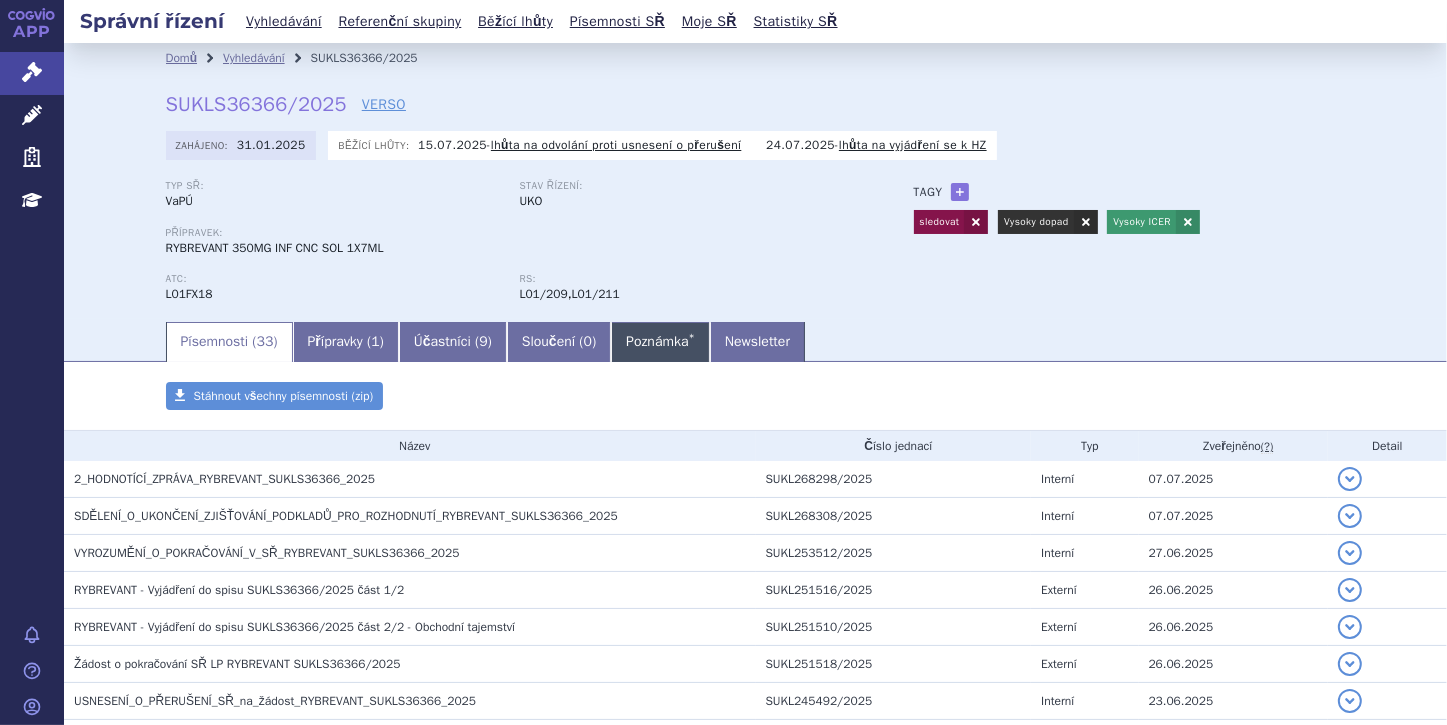 click on "Poznámka
*" at bounding box center (660, 342) 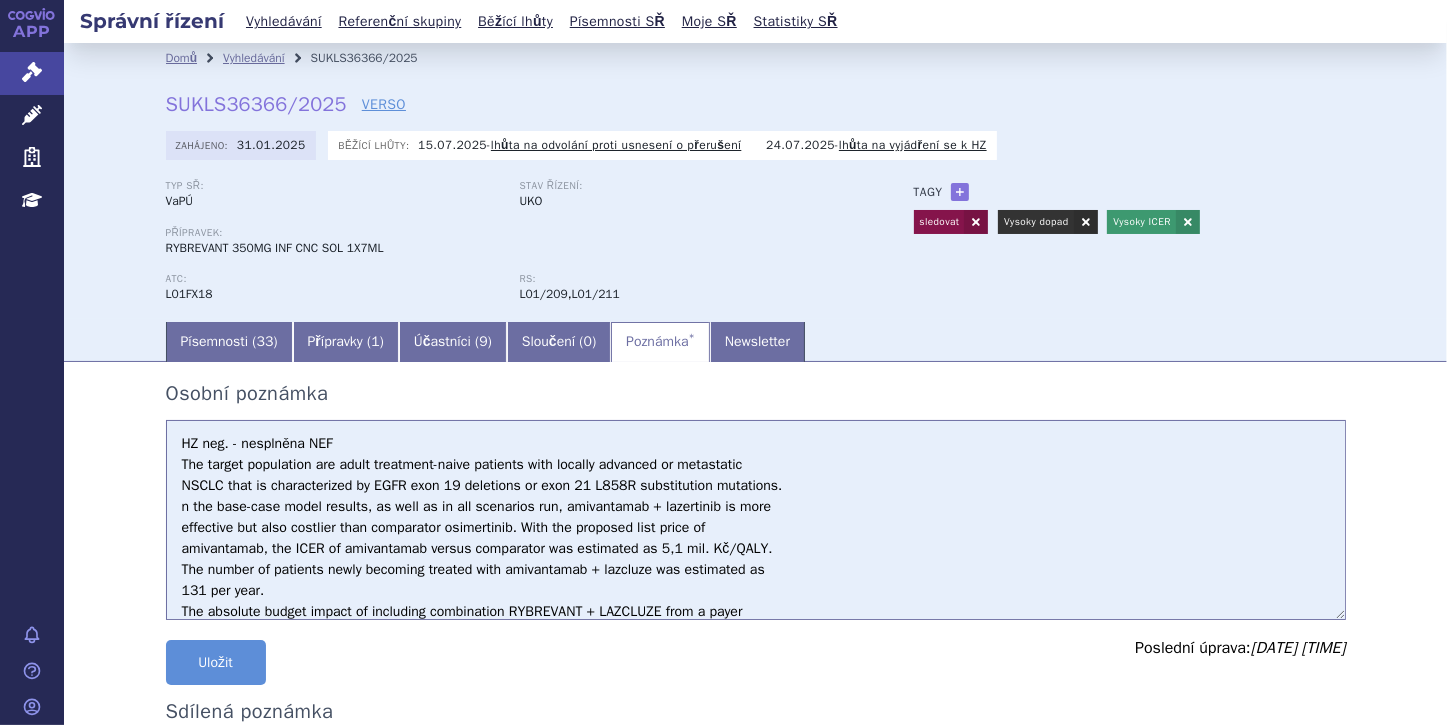 click on "HZ neg. - nesplněna NEF
The target population are adult treatment-naive patients with locally advanced or metastatic
NSCLC that is characterized by EGFR exon 19 deletions or exon 21 L858R substitution mutations.
n the base-case model results, as well as in all scenarios run, amivantamab + lazertinib is more
effective but also costlier than comparator osimertinib. With the proposed list price of
amivantamab, the ICER of amivantamab versus comparator was estimated as 5,1 mil. Kč/QALY.
The number of patients newly becoming treated with amivantamab + lazcluze was estimated as
131 per year.
The absolute budget impact of including combination RYBREVANT + LAZCLUZE from a payer
perspective is 239,2 – 596,7 mil. Kč in the 1st and [AGE]th year, respectively." at bounding box center [756, 520] 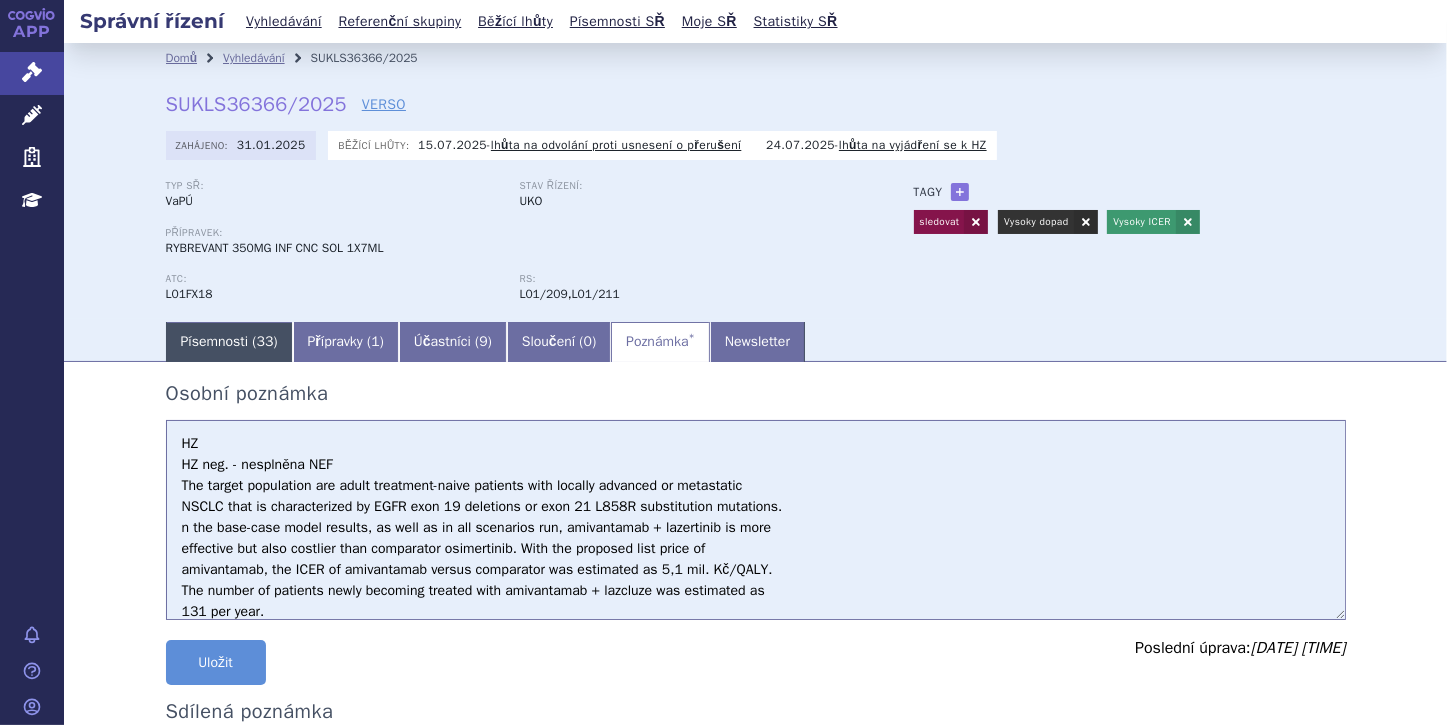 click on "Písemnosti ( 33 )" at bounding box center (229, 342) 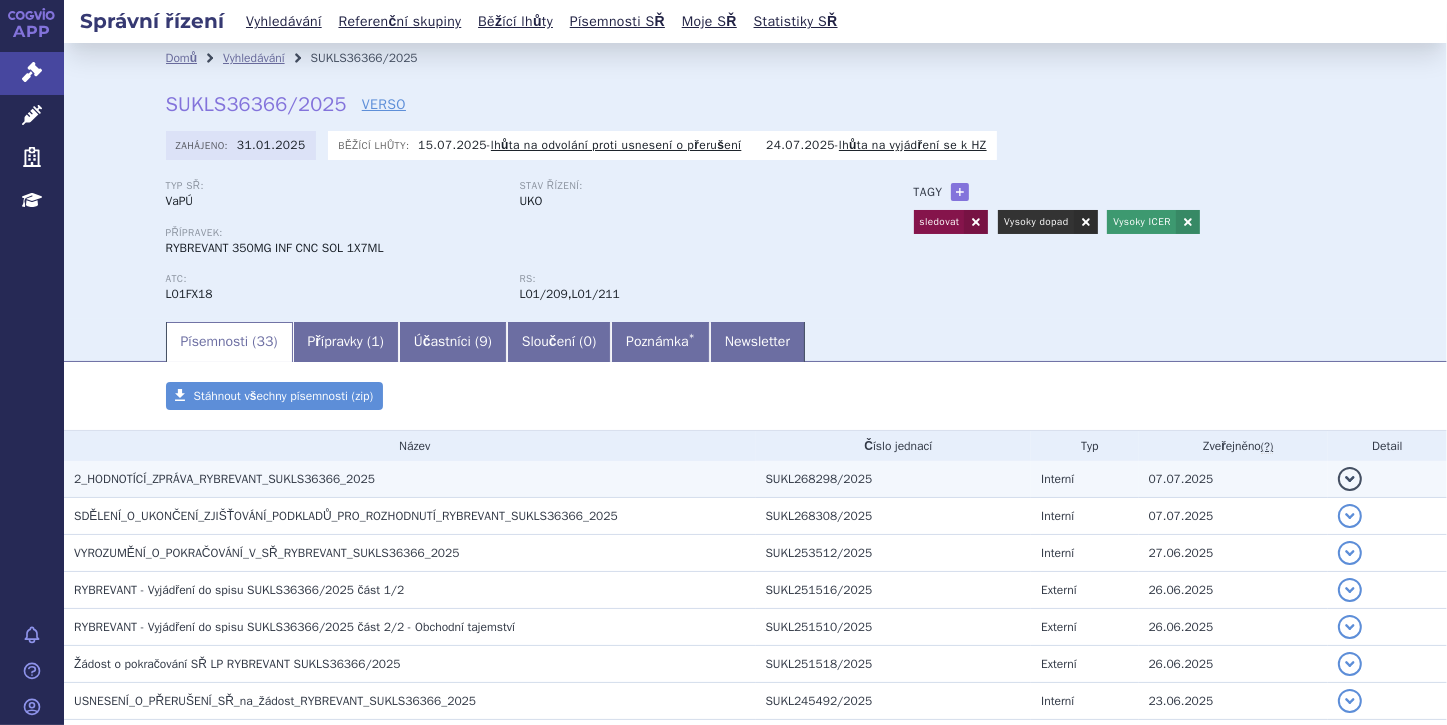 click on "detail" at bounding box center [1350, 479] 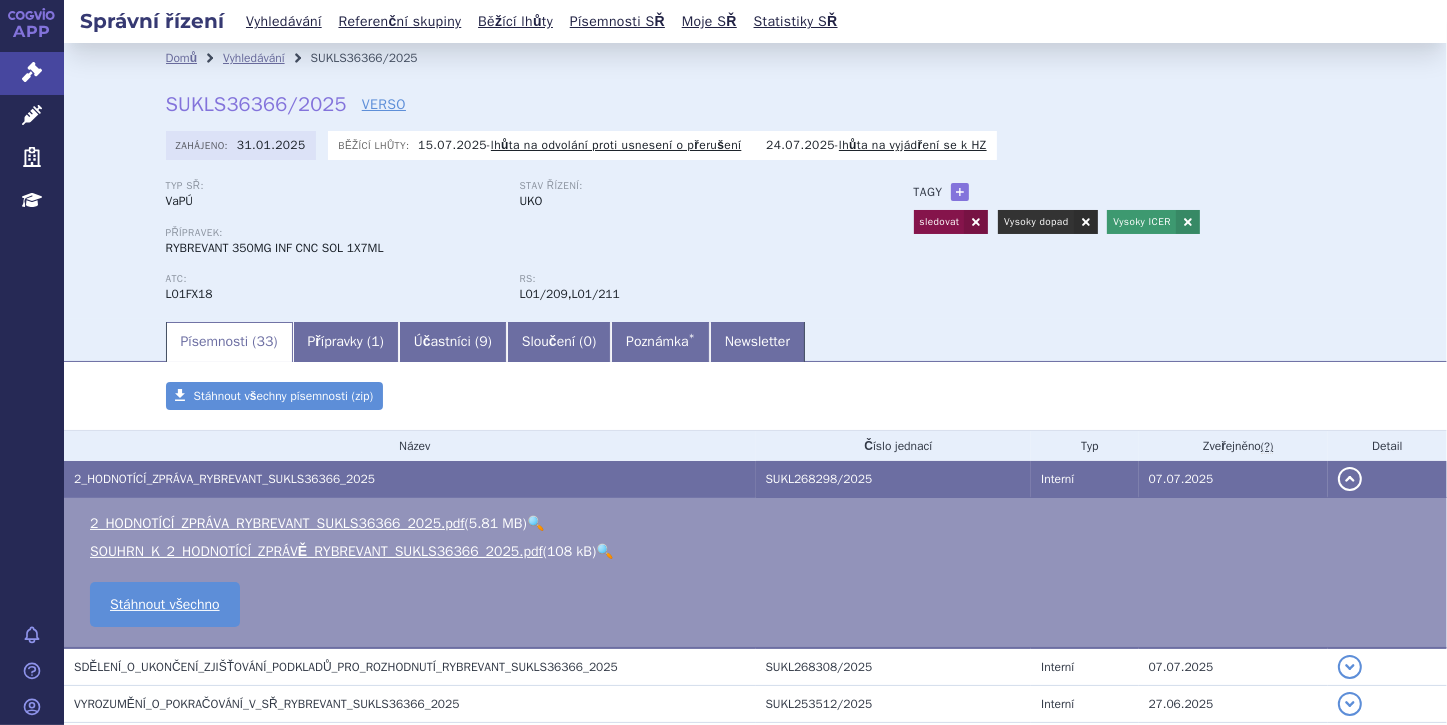 click on "🔍" at bounding box center [604, 551] 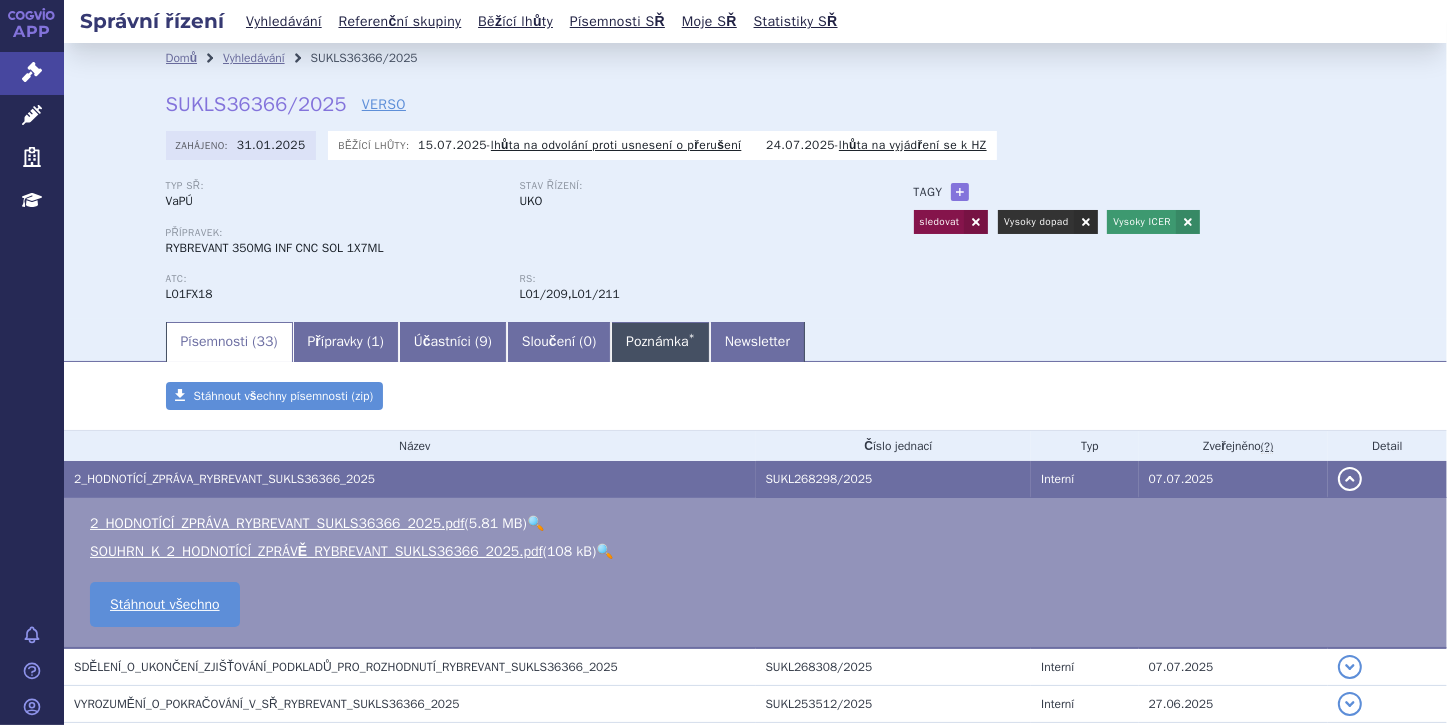 click on "Poznámka
*" at bounding box center [660, 342] 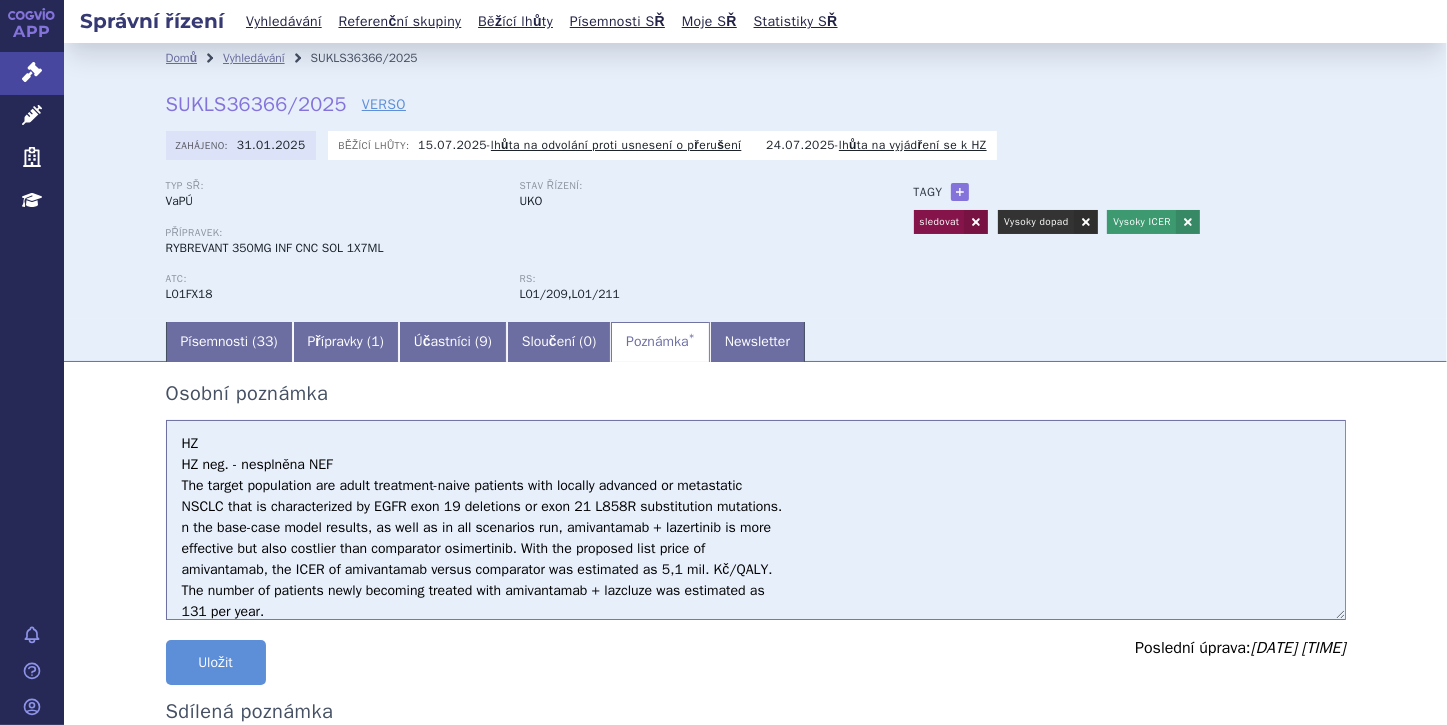 click on "HZ neg. - nesplněna NEF
The target population are adult treatment-naive patients with locally advanced or metastatic
NSCLC that is characterized by EGFR exon 19 deletions or exon 21 L858R substitution mutations.
n the base-case model results, as well as in all scenarios run, amivantamab + lazertinib is more
effective but also costlier than comparator osimertinib. With the proposed list price of
amivantamab, the ICER of amivantamab versus comparator was estimated as 5,1 mil. Kč/QALY.
The number of patients newly becoming treated with amivantamab + lazcluze was estimated as
131 per year.
The absolute budget impact of including combination RYBREVANT + LAZCLUZE from a payer
perspective is 239,2 – 596,7 mil. Kč in the 1st and [AGE]th year, respectively." at bounding box center (756, 520) 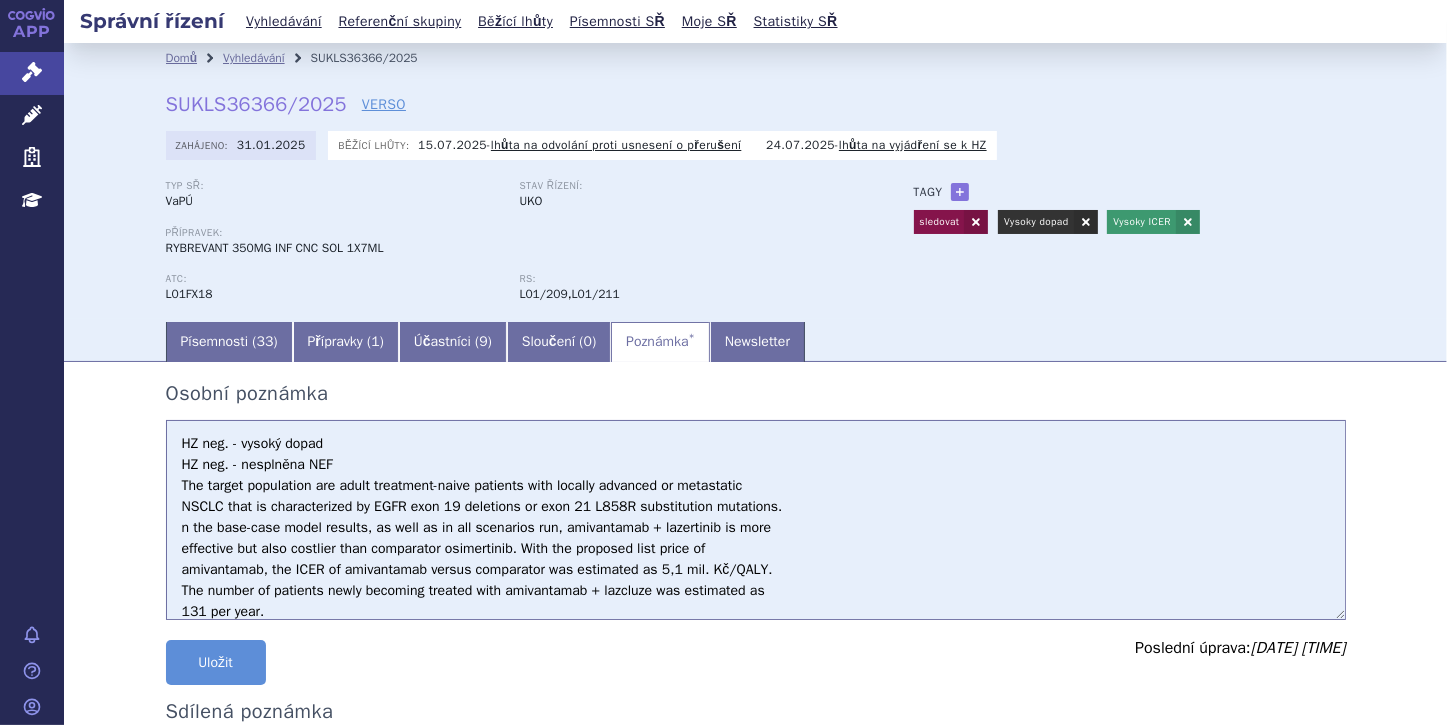 click on "HZ neg. - nesplněna NEF
The target population are adult treatment-naive patients with locally advanced or metastatic
NSCLC that is characterized by EGFR exon 19 deletions or exon 21 L858R substitution mutations.
n the base-case model results, as well as in all scenarios run, amivantamab + lazertinib is more
effective but also costlier than comparator osimertinib. With the proposed list price of
amivantamab, the ICER of amivantamab versus comparator was estimated as 5,1 mil. Kč/QALY.
The number of patients newly becoming treated with amivantamab + lazcluze was estimated as
131 per year.
The absolute budget impact of including combination RYBREVANT + LAZCLUZE from a payer
perspective is 239,2 – 596,7 mil. Kč in the 1st and [AGE]th year, respectively." at bounding box center (756, 520) 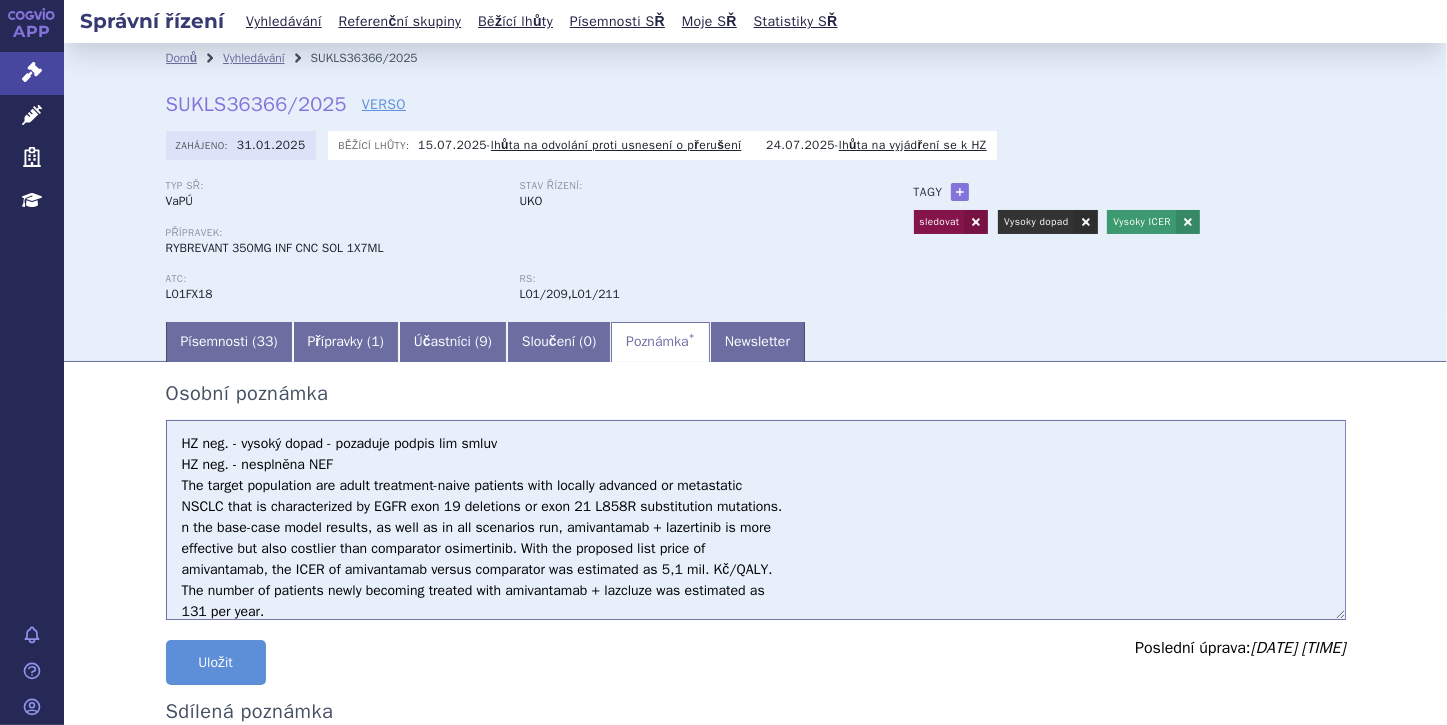 click on "HZ neg. - nesplněna NEF
The target population are adult treatment-naive patients with locally advanced or metastatic
NSCLC that is characterized by EGFR exon 19 deletions or exon 21 L858R substitution mutations.
n the base-case model results, as well as in all scenarios run, amivantamab + lazertinib is more
effective but also costlier than comparator osimertinib. With the proposed list price of
amivantamab, the ICER of amivantamab versus comparator was estimated as 5,1 mil. Kč/QALY.
The number of patients newly becoming treated with amivantamab + lazcluze was estimated as
131 per year.
The absolute budget impact of including combination RYBREVANT + LAZCLUZE from a payer
perspective is 239,2 – 596,7 mil. Kč in the 1st and [AGE]th year, respectively." at bounding box center [756, 520] 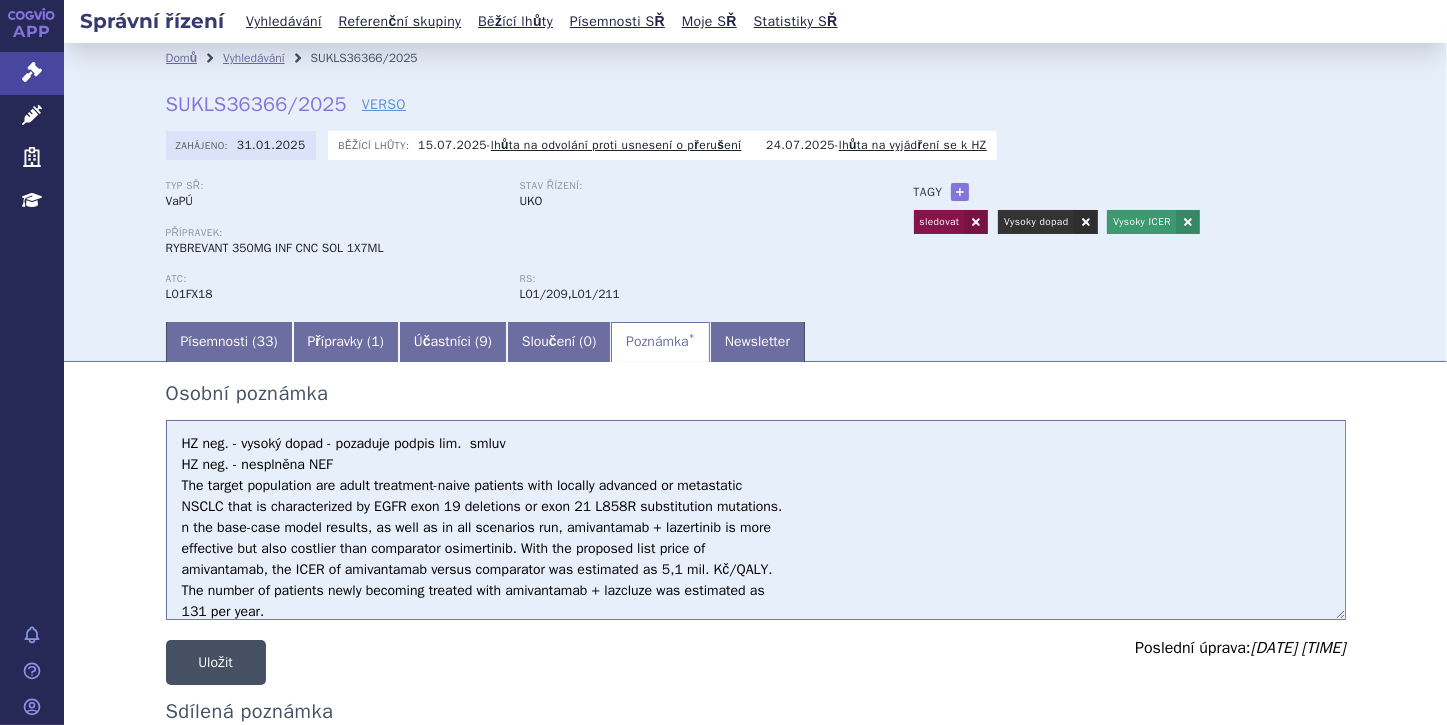 type on "HZ neg. - vysoký dopad - pozaduje podpis lim.  smluv
HZ neg. - nesplněna NEF
The target population are adult treatment-naive patients with locally advanced or metastatic
NSCLC that is characterized by EGFR exon 19 deletions or exon 21 L858R substitution mutations.
n the base-case model results, as well as in all scenarios run, amivantamab + lazertinib is more
effective but also costlier than comparator osimertinib. With the proposed list price of
amivantamab, the ICER of amivantamab versus comparator was estimated as 5,1 mil. Kč/QALY.
The number of patients newly becoming treated with amivantamab + lazcluze was estimated as
131 per year.
The absolute budget impact of including combination RYBREVANT + LAZCLUZE from a payer
perspective is 239,2 – 596,7 mil. Kč in the 1st and 5th year, respectively." 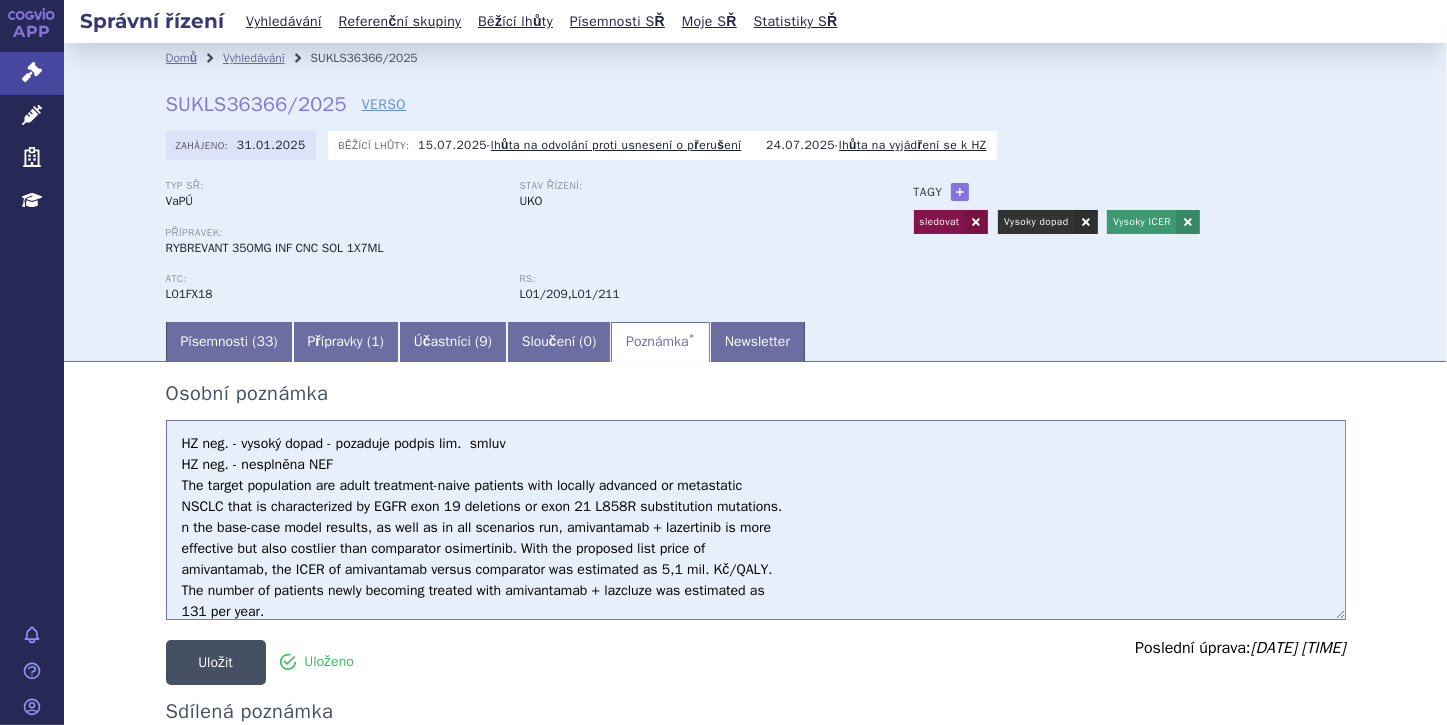 click on "Uložit" at bounding box center (216, 662) 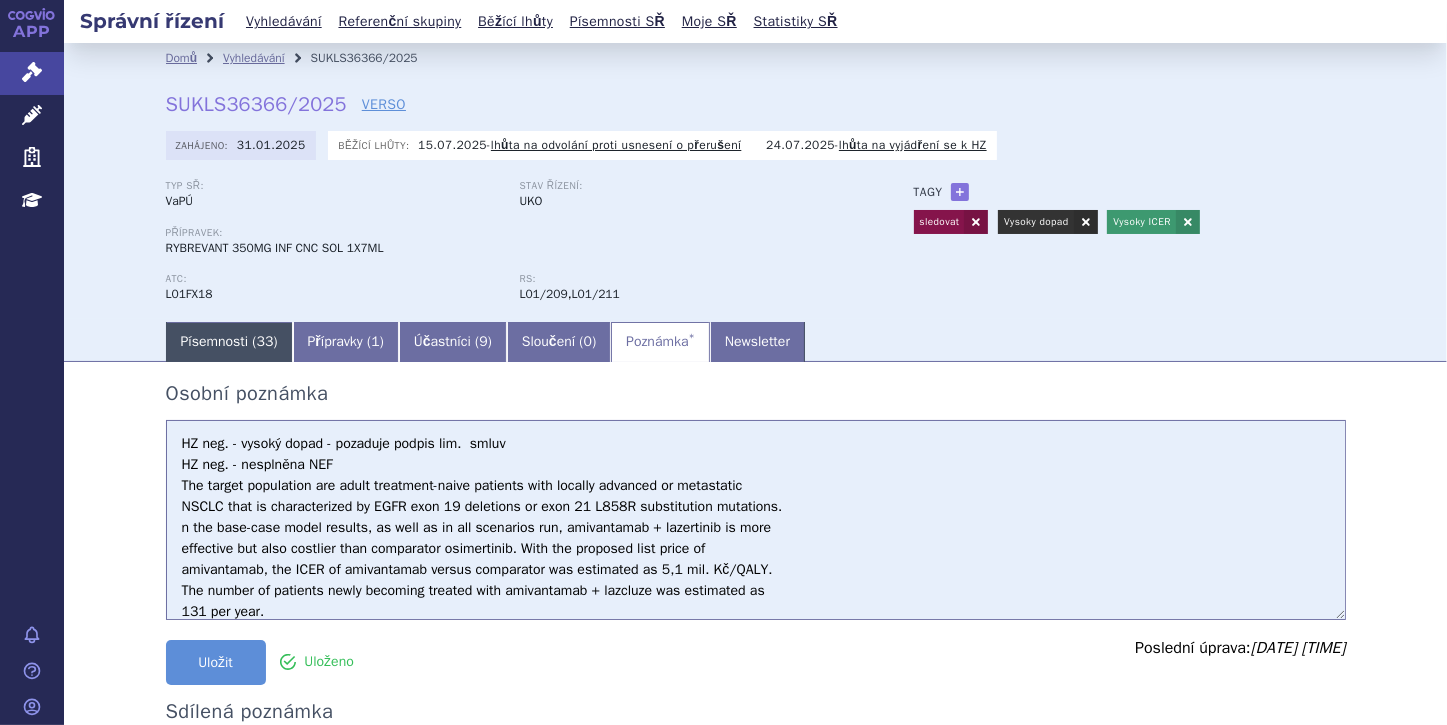 click on "Písemnosti ( 33 )" at bounding box center [229, 342] 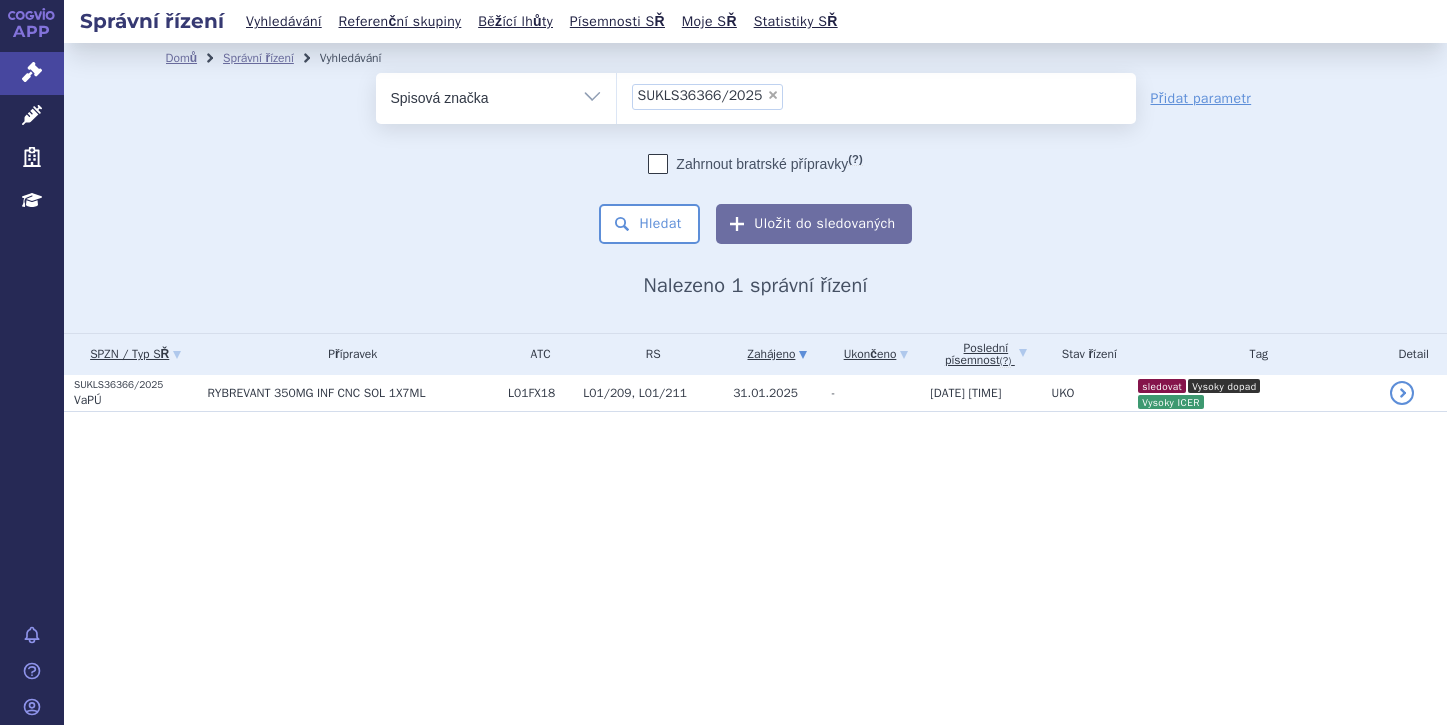 scroll, scrollTop: 0, scrollLeft: 0, axis: both 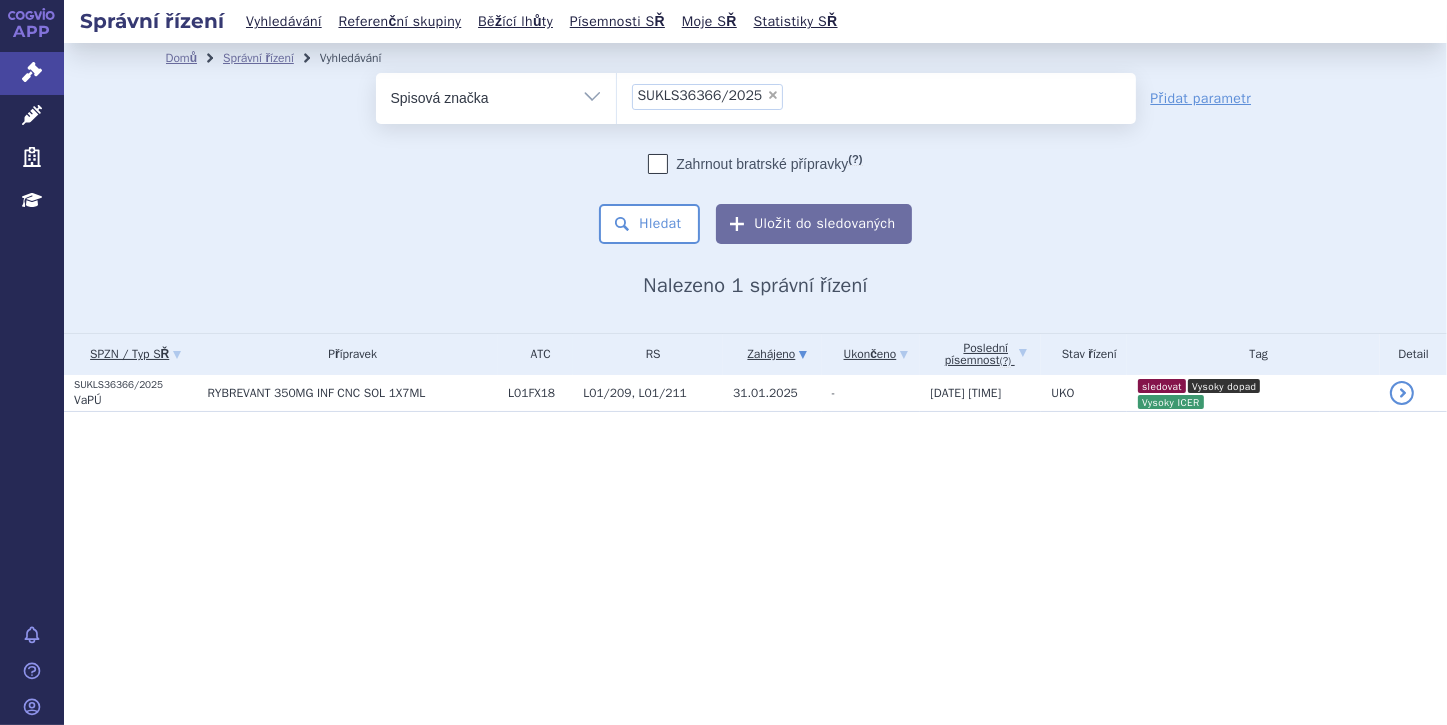 click on "Vše
Spisová značka
Typ SŘ
Přípravek/SUKL kód
Účastník/Držitel" at bounding box center (496, 95) 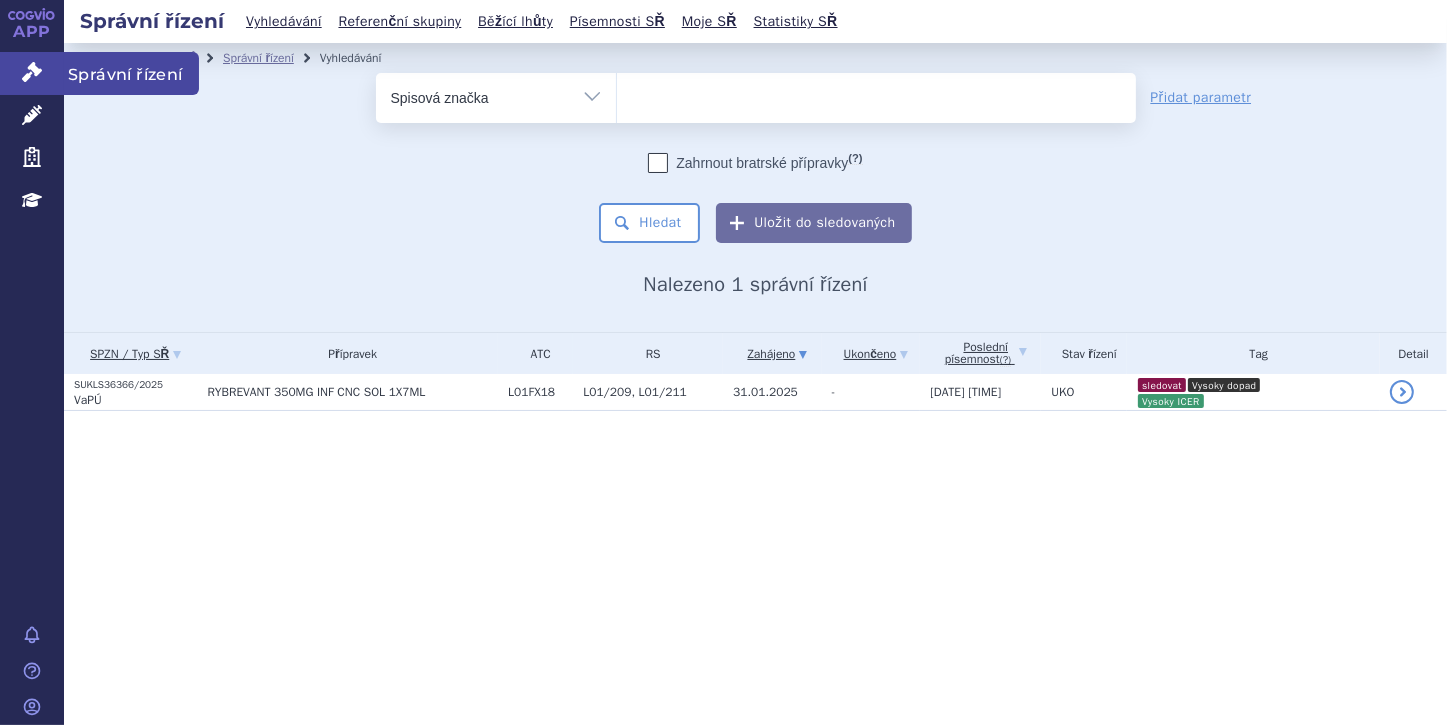 click at bounding box center (32, 72) 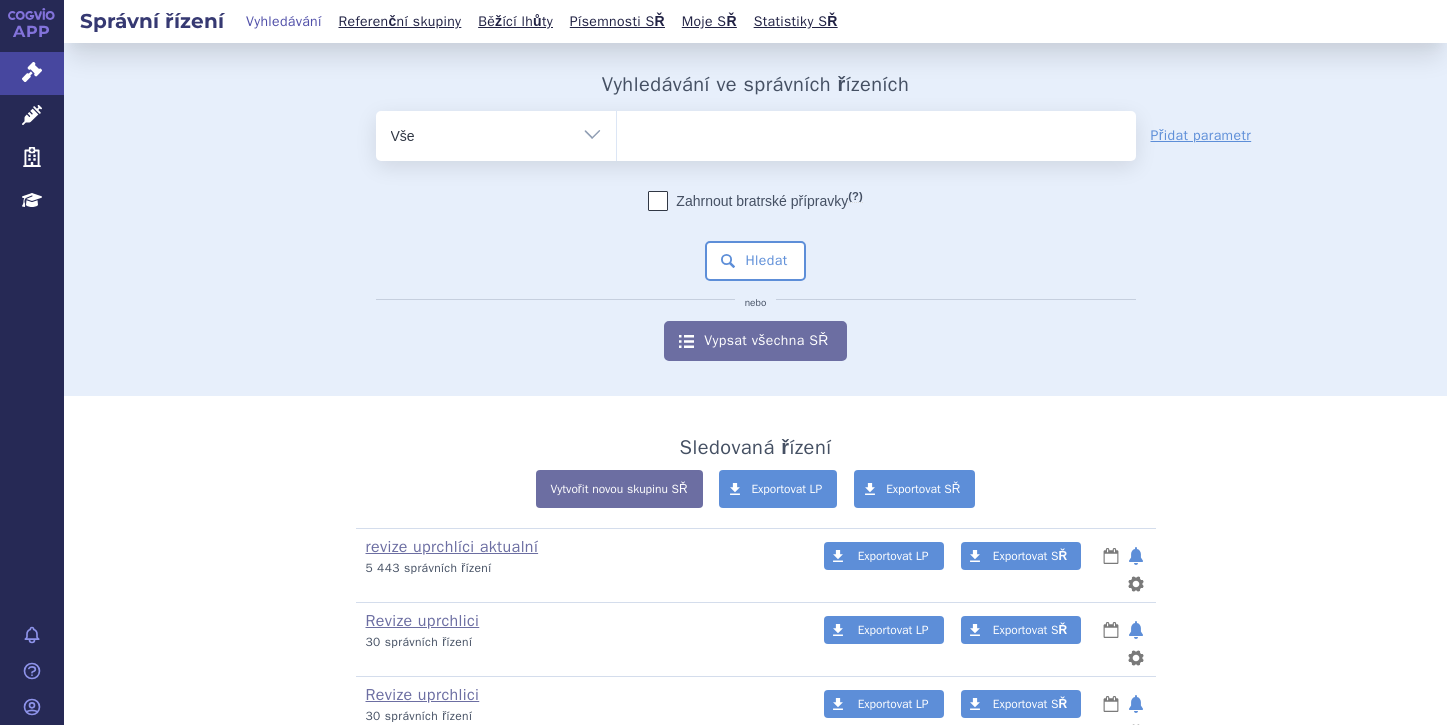 scroll, scrollTop: 0, scrollLeft: 0, axis: both 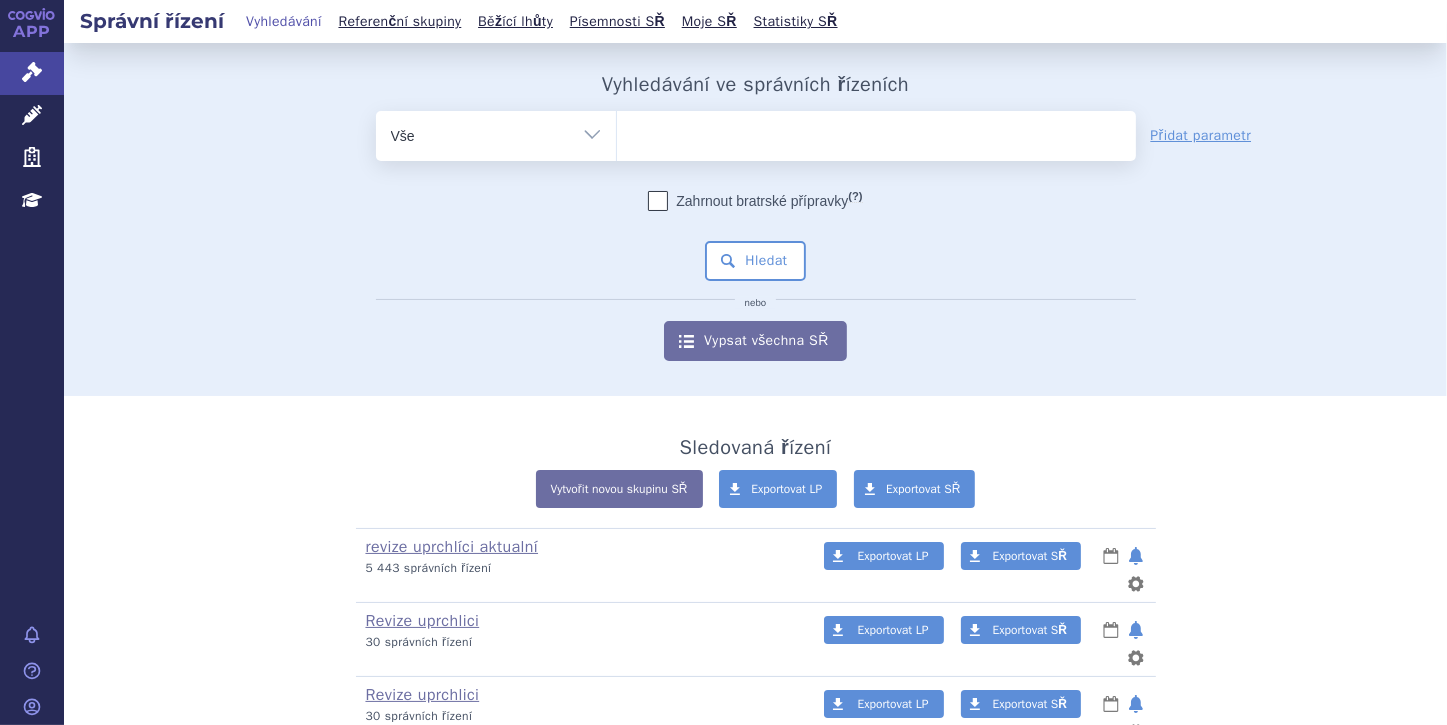 click on "Vše
Spisová značka
Typ SŘ
Přípravek/SUKL kód
Účastník/Držitel" at bounding box center (496, 133) 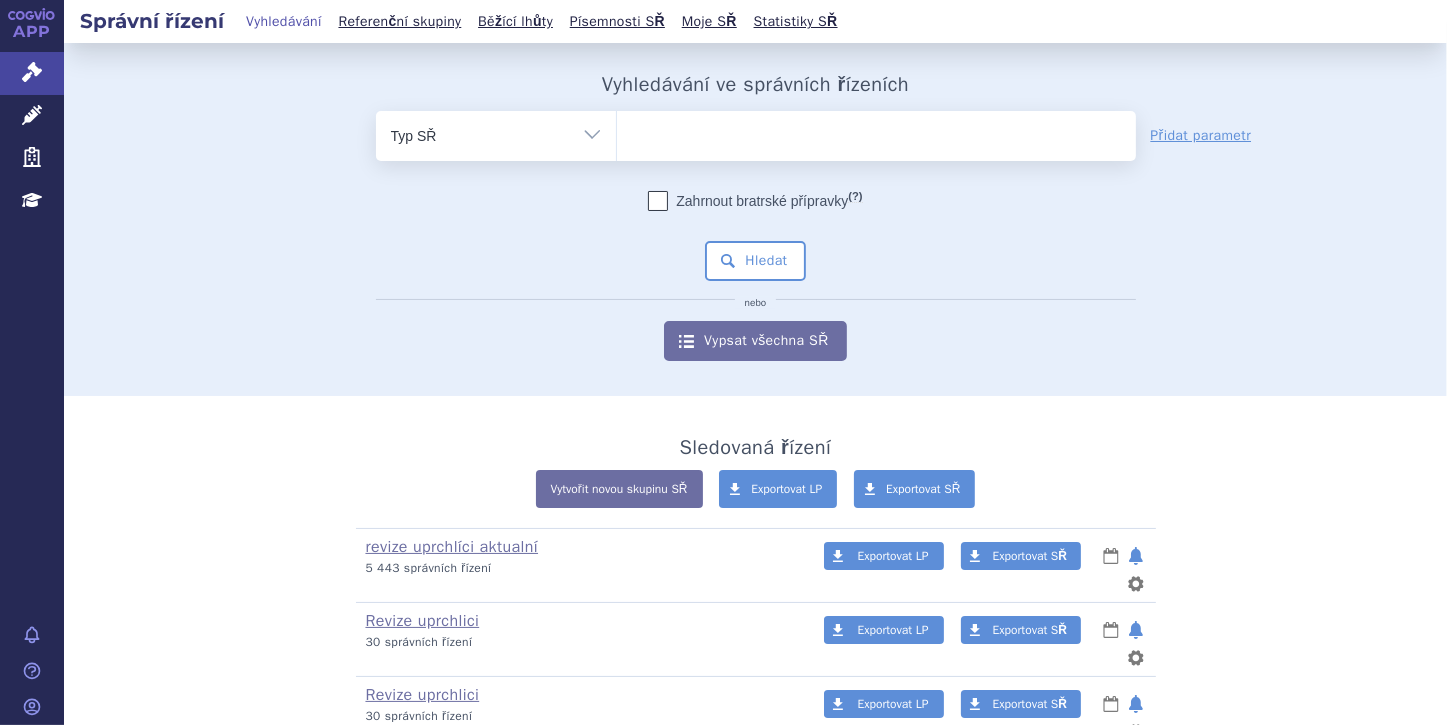 click on "Vše
Spisová značka
Typ SŘ
Přípravek/SUKL kód
Účastník/Držitel" at bounding box center [496, 133] 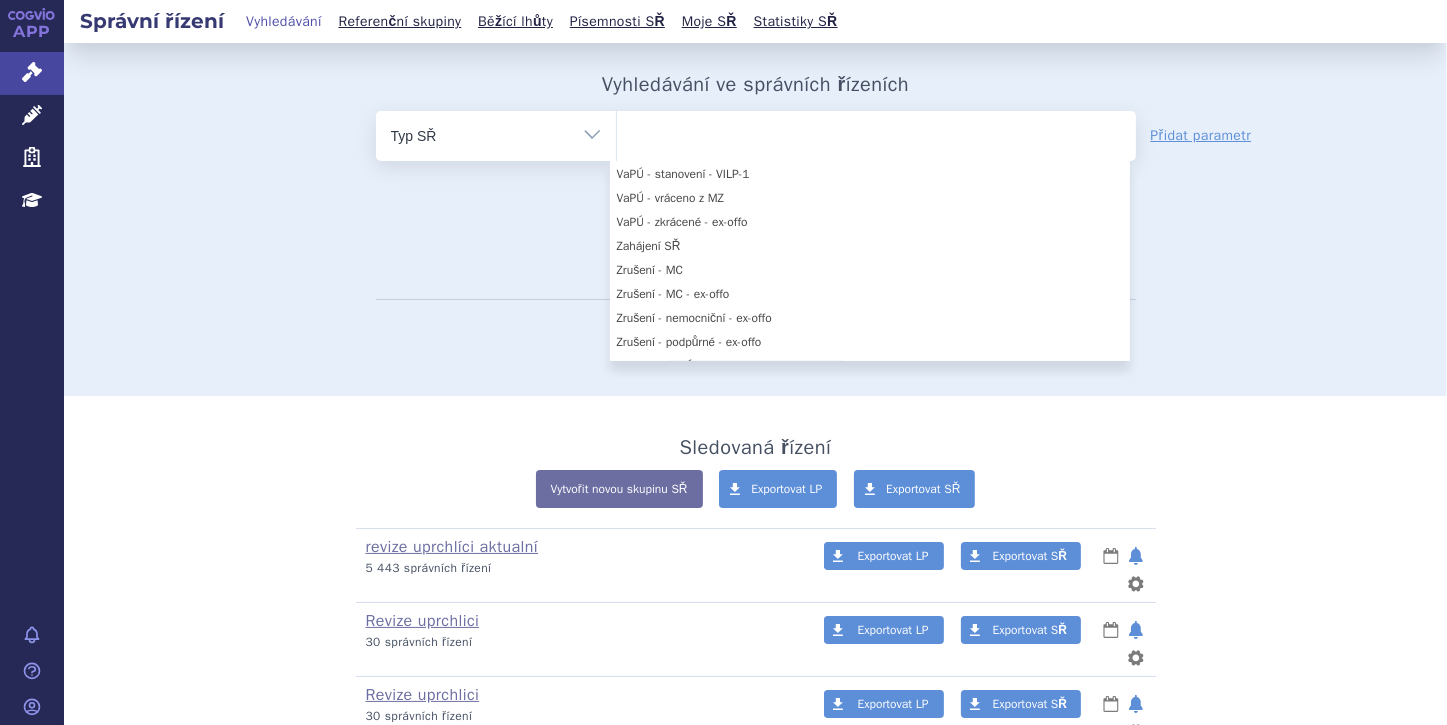 scroll, scrollTop: 2056, scrollLeft: 0, axis: vertical 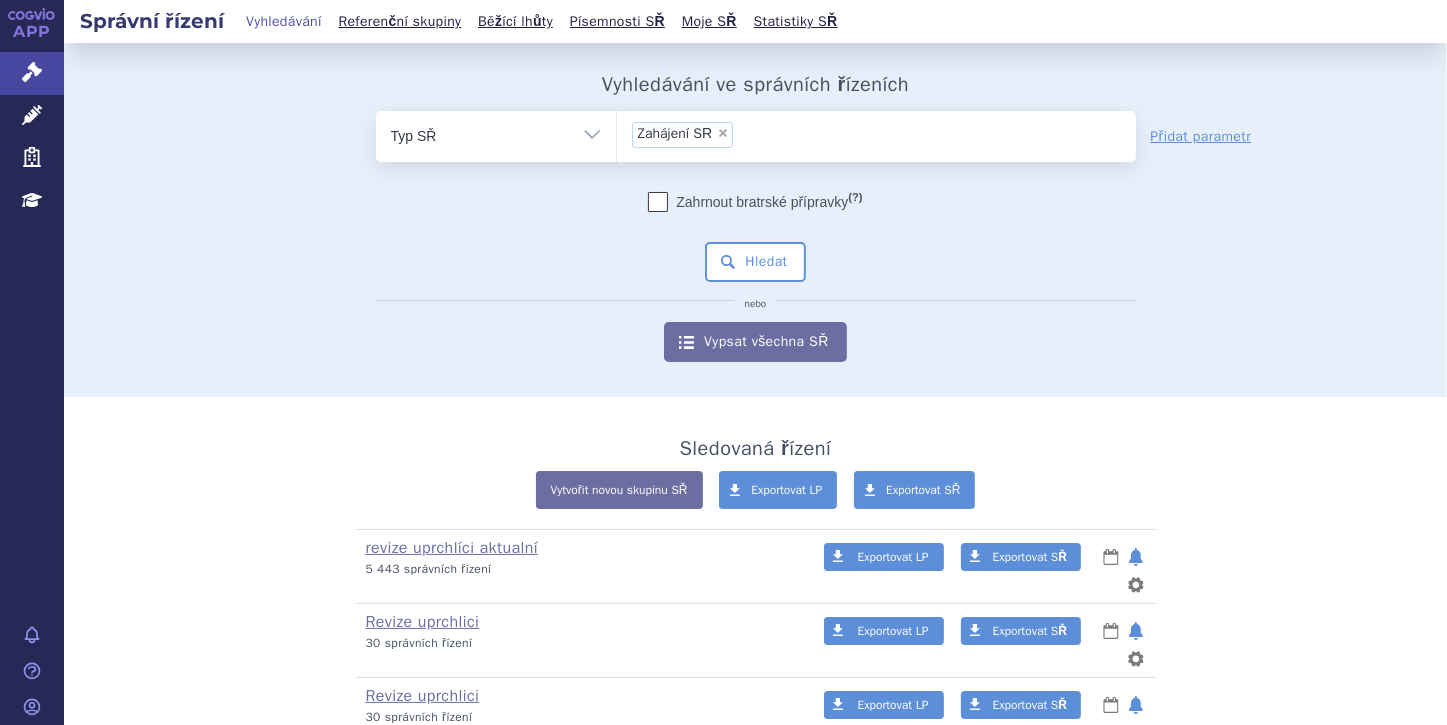 click on "Vše
Spisová značka
Typ SŘ
Přípravek/SUKL kód
Účastník/Držitel" at bounding box center (496, 133) 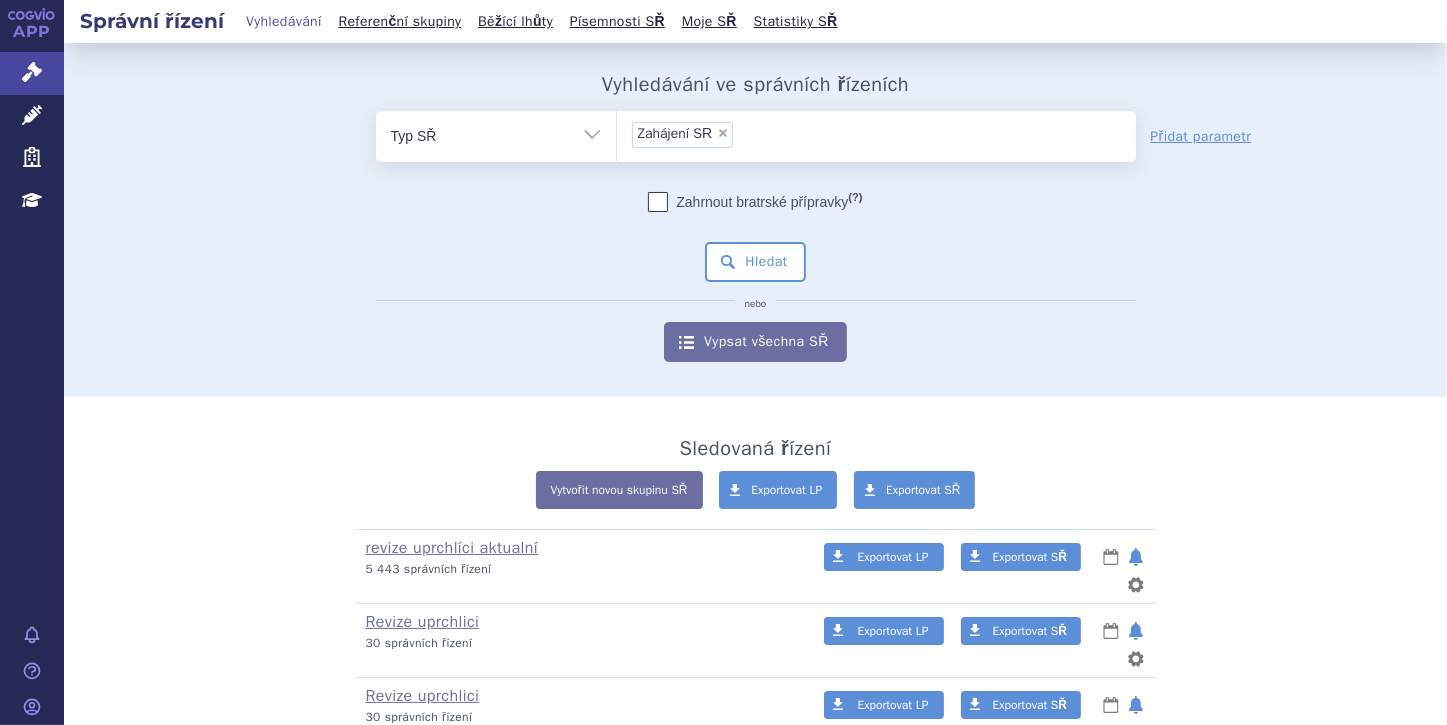 select on "filter-procedure-product-status" 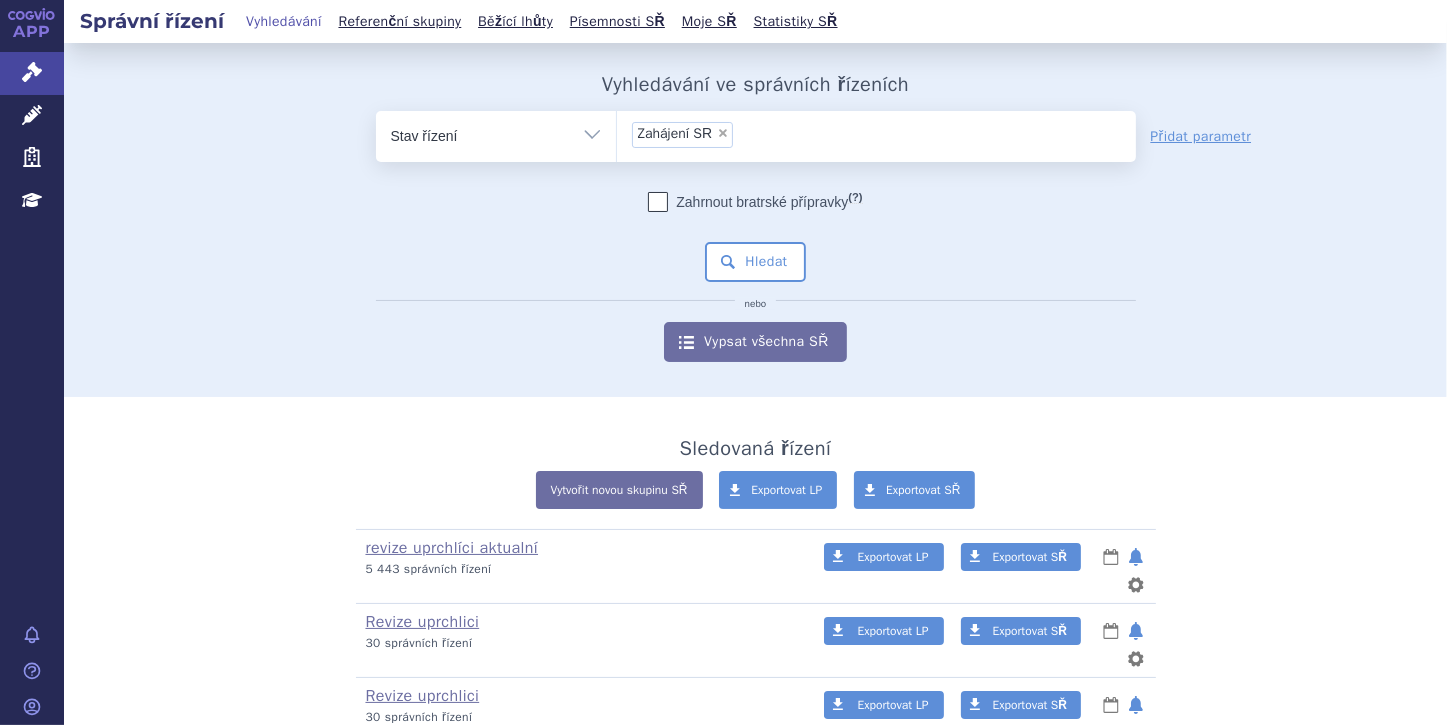 click on "Vše
Spisová značka
Typ SŘ
Přípravek/SUKL kód
Účastník/Držitel" at bounding box center (496, 133) 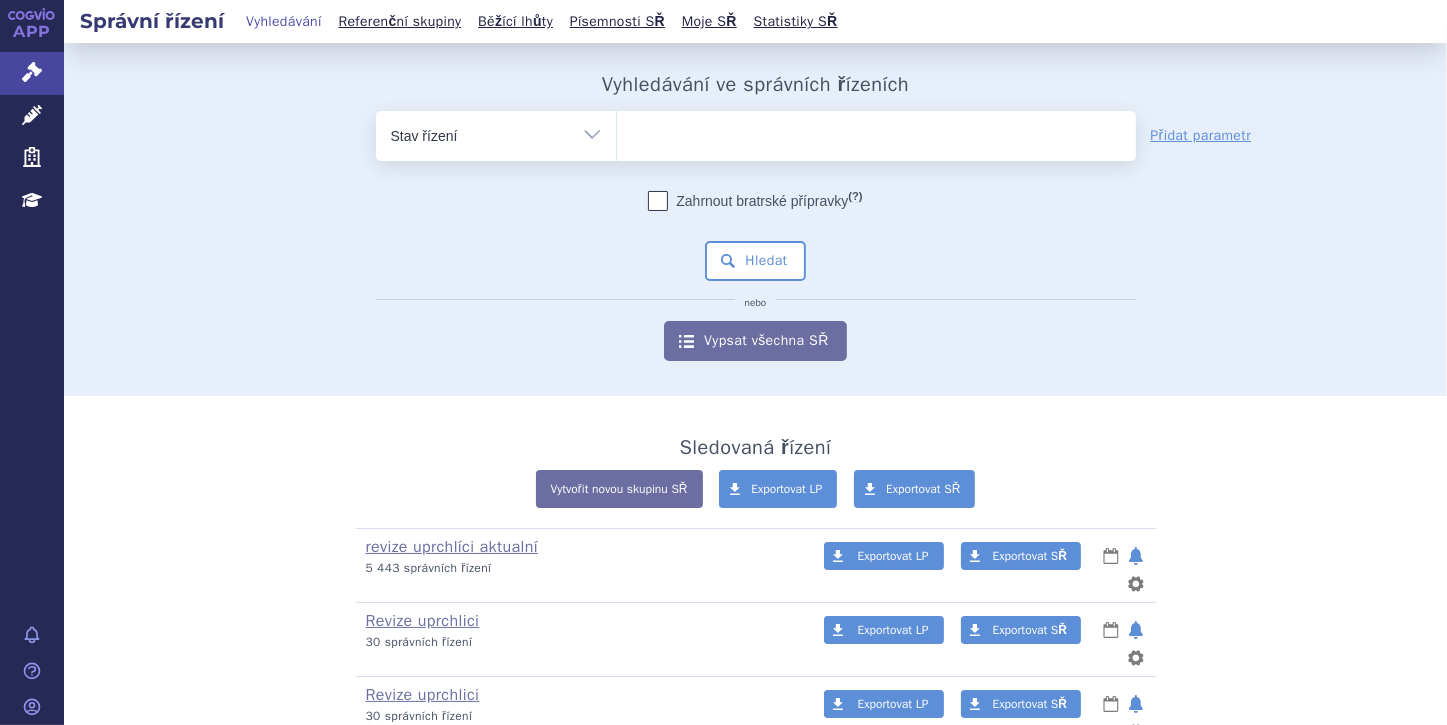 click at bounding box center (876, 132) 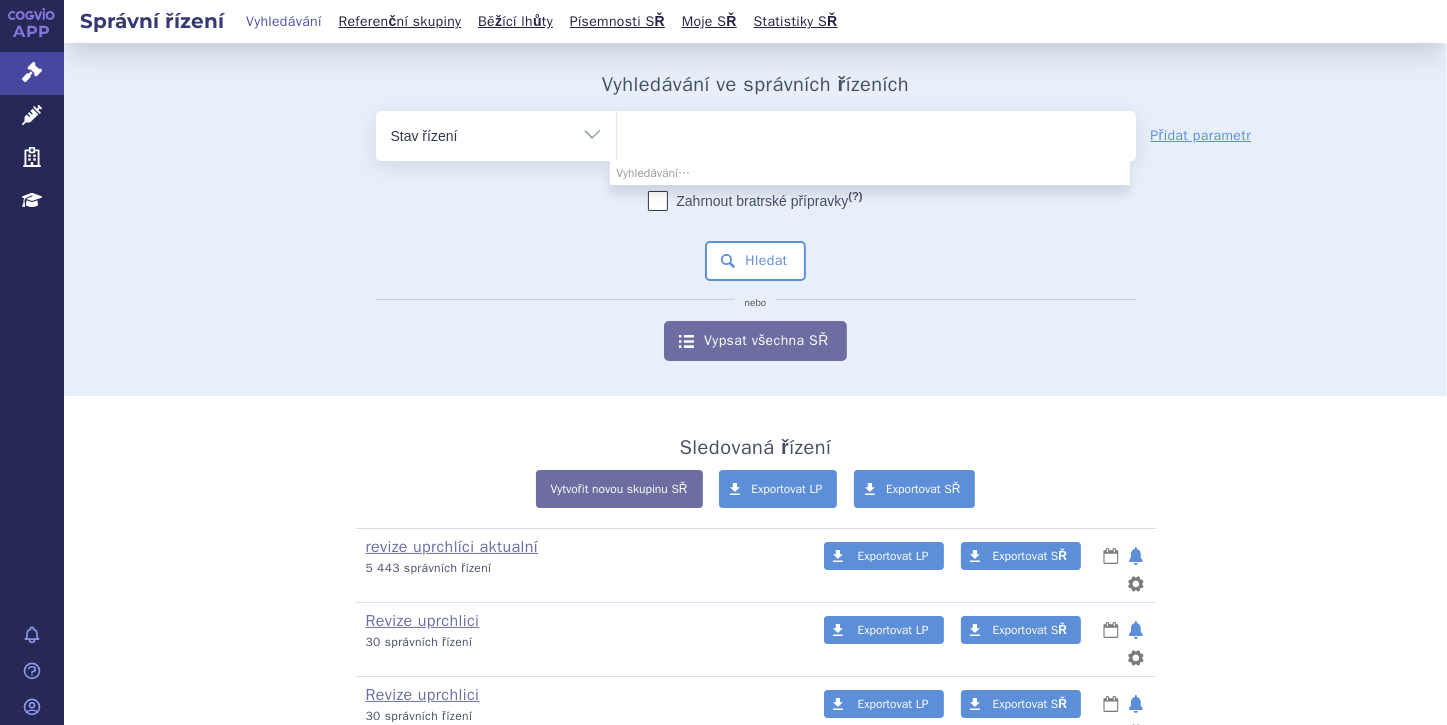 click at bounding box center [876, 132] 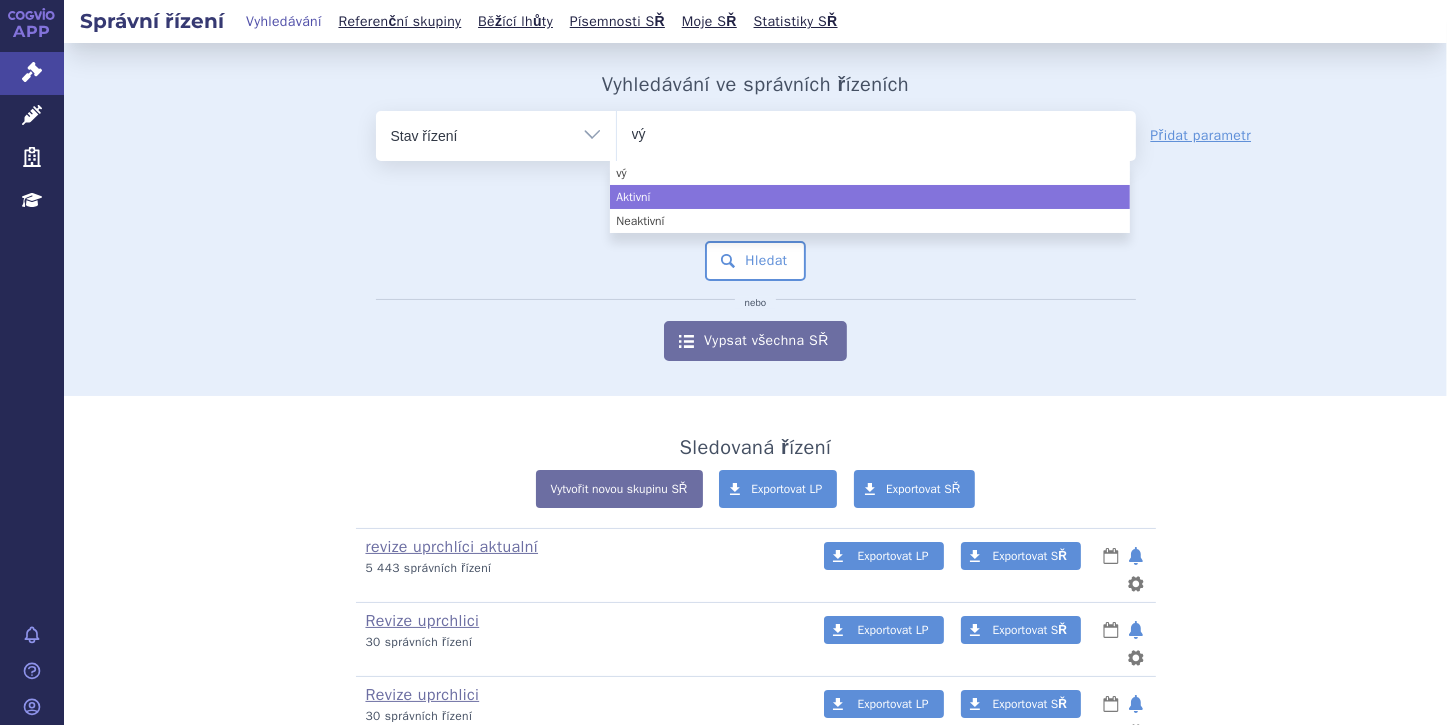 type on "vý" 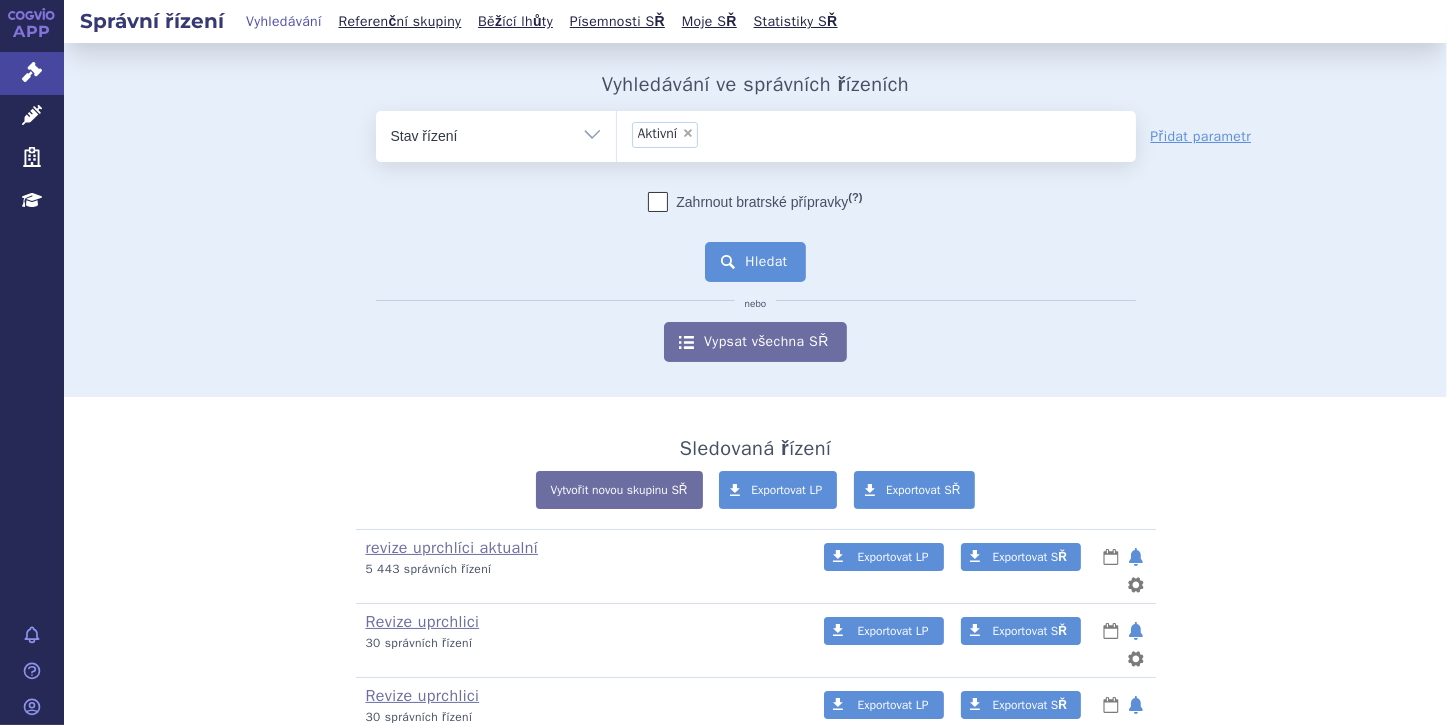 click on "Hledat" at bounding box center [755, 262] 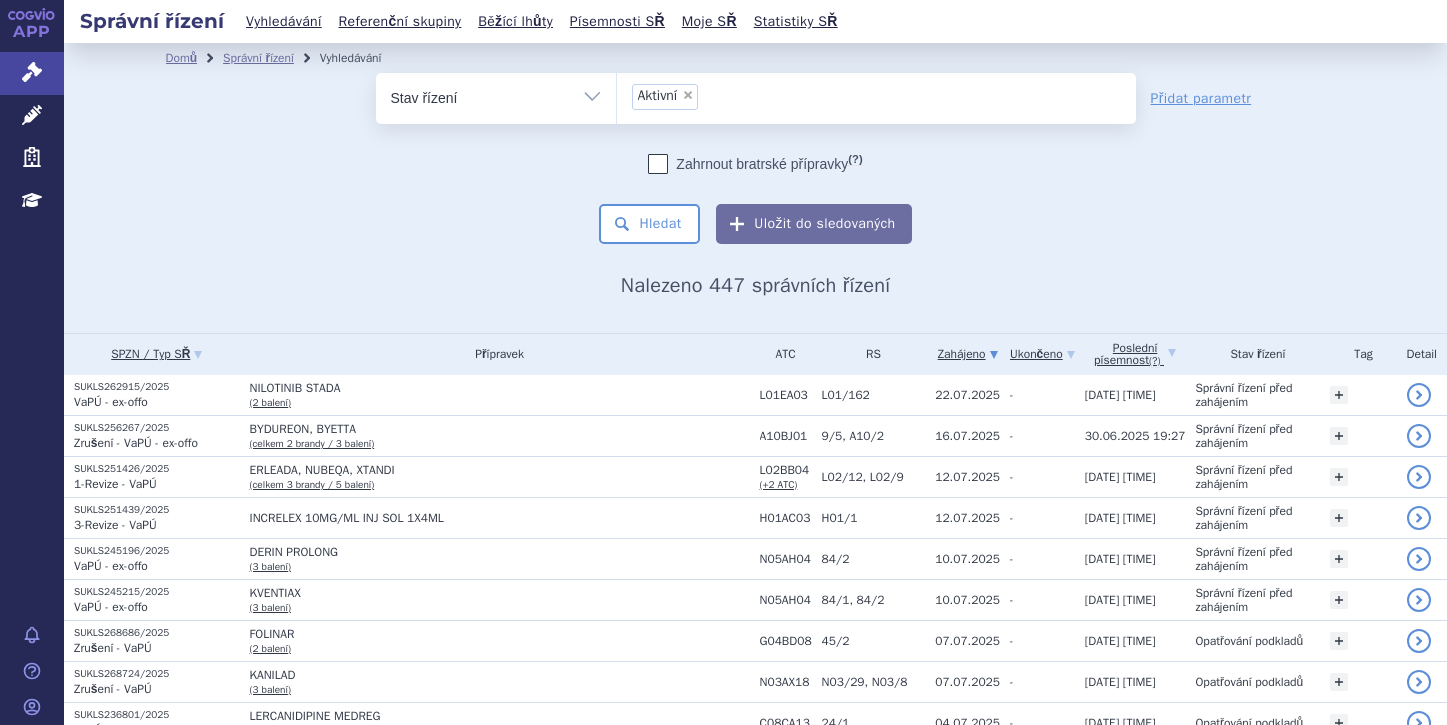 scroll, scrollTop: 0, scrollLeft: 0, axis: both 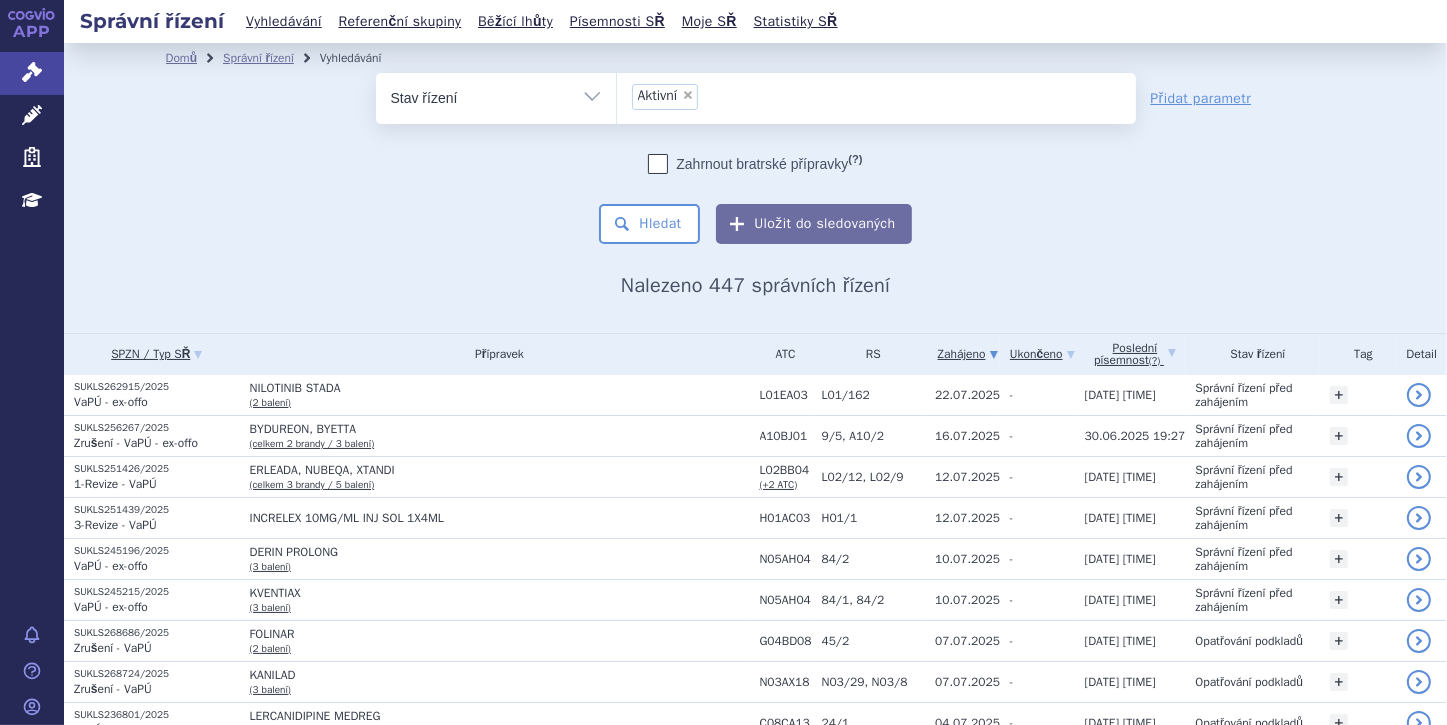 click on "Vše
Spisová značka
Typ SŘ
Přípravek/SUKL kód
Účastník/Držitel" at bounding box center [496, 95] 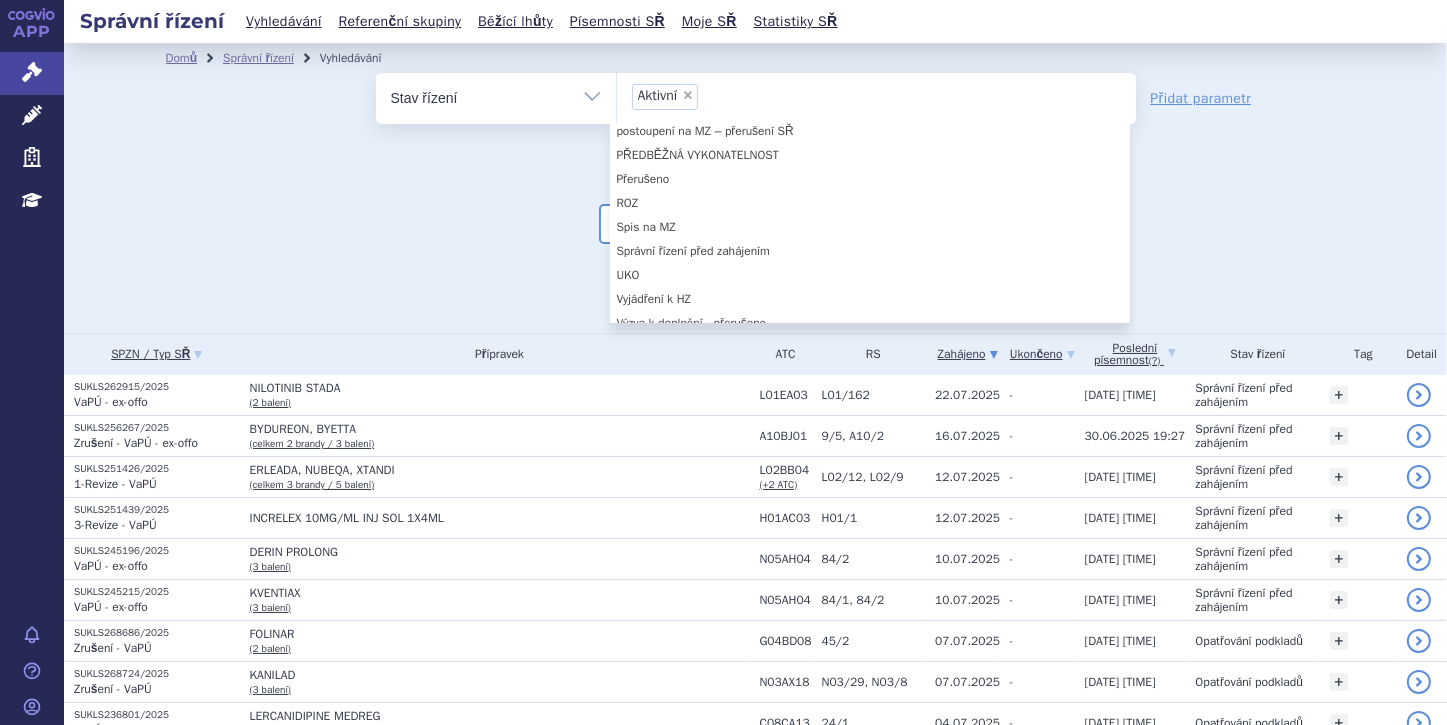 scroll, scrollTop: 270, scrollLeft: 0, axis: vertical 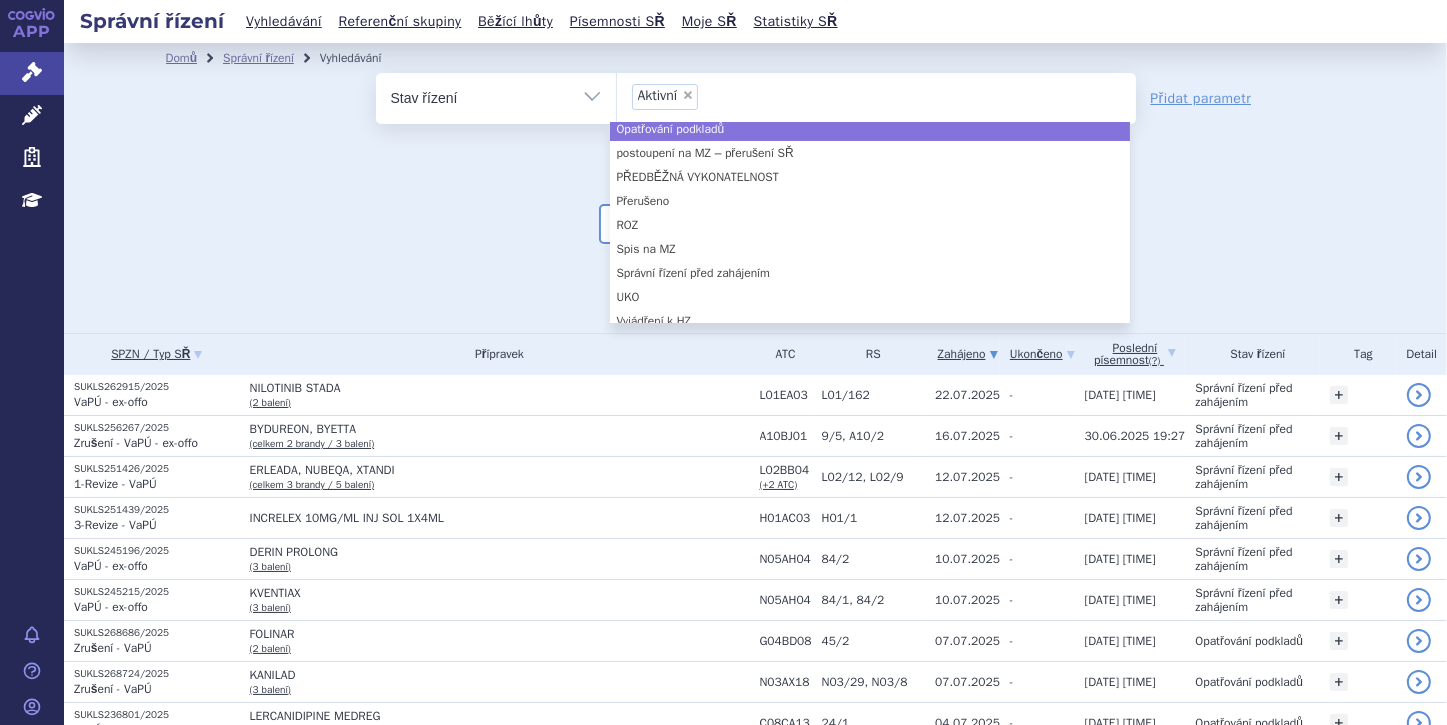 click on "×" at bounding box center (688, 95) 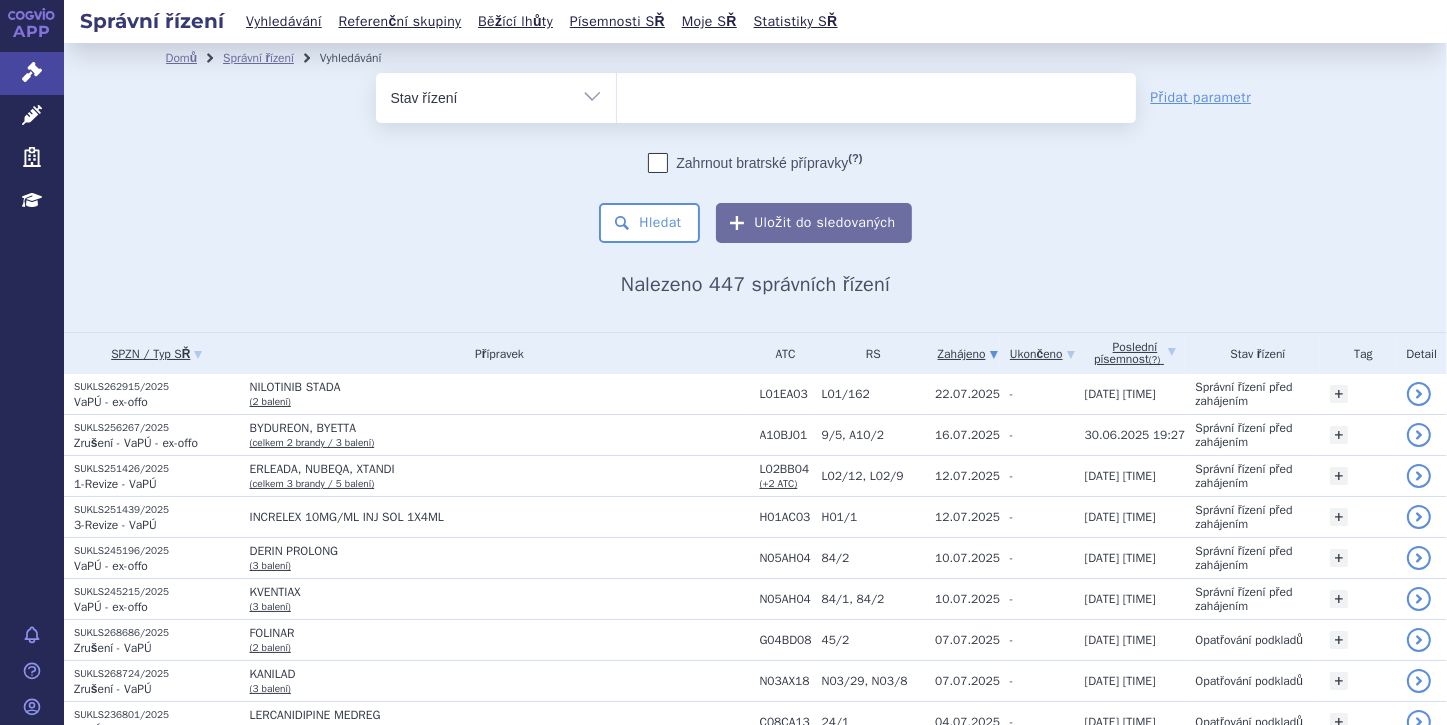 click at bounding box center (876, 94) 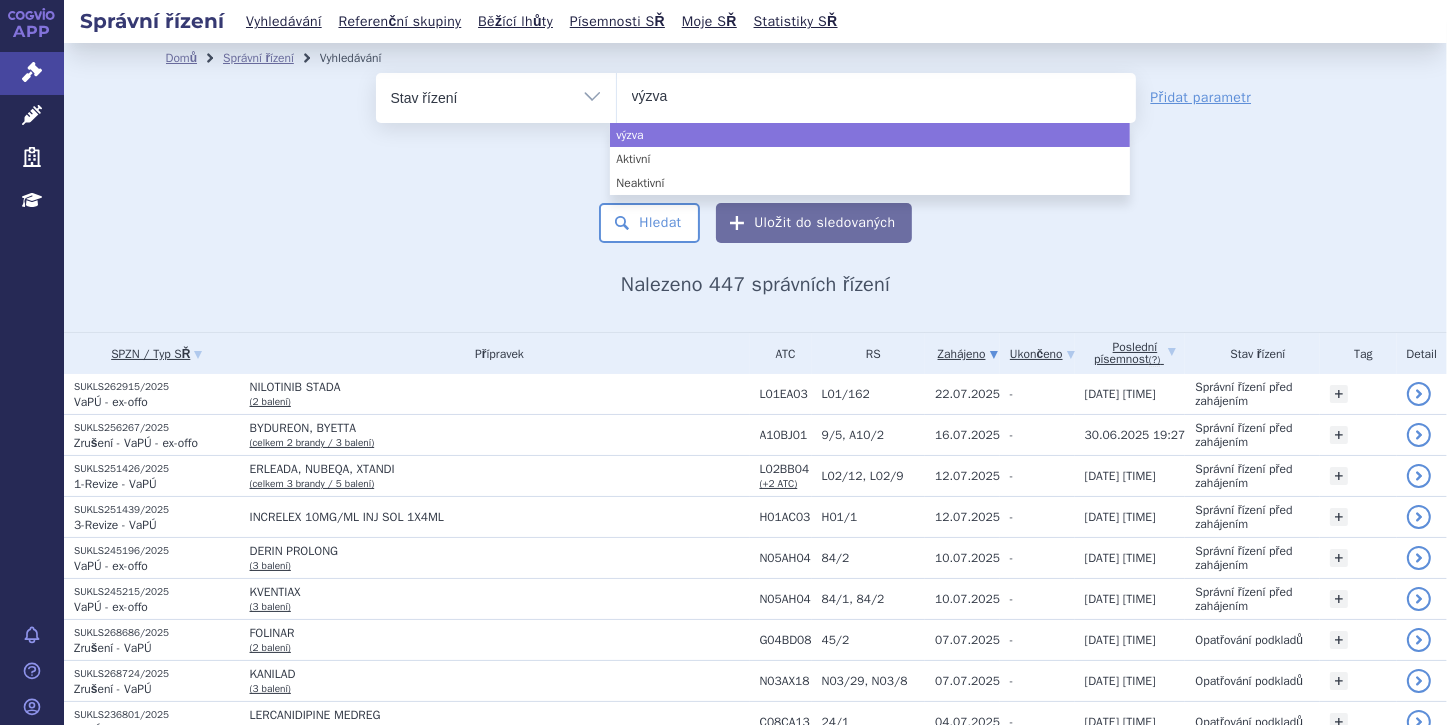 type on "výzva" 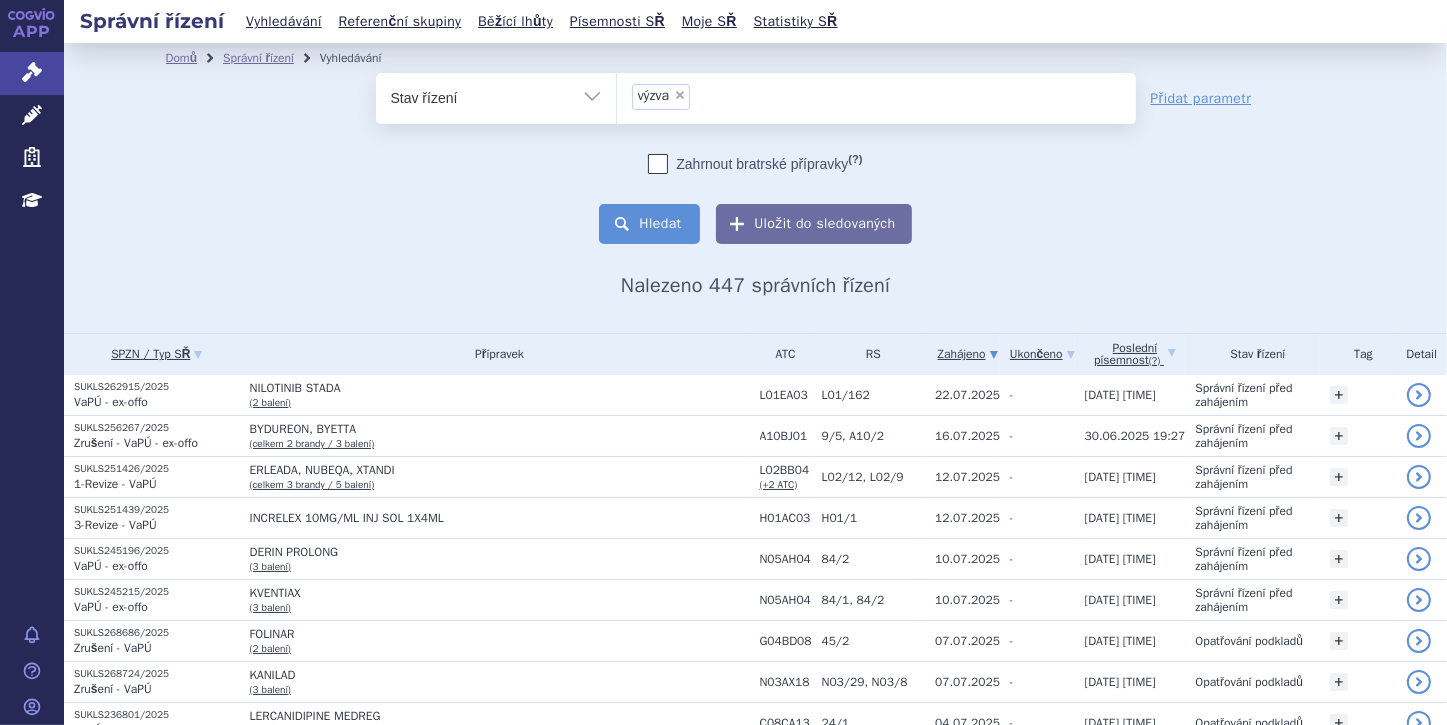 click on "Hledat" at bounding box center (649, 224) 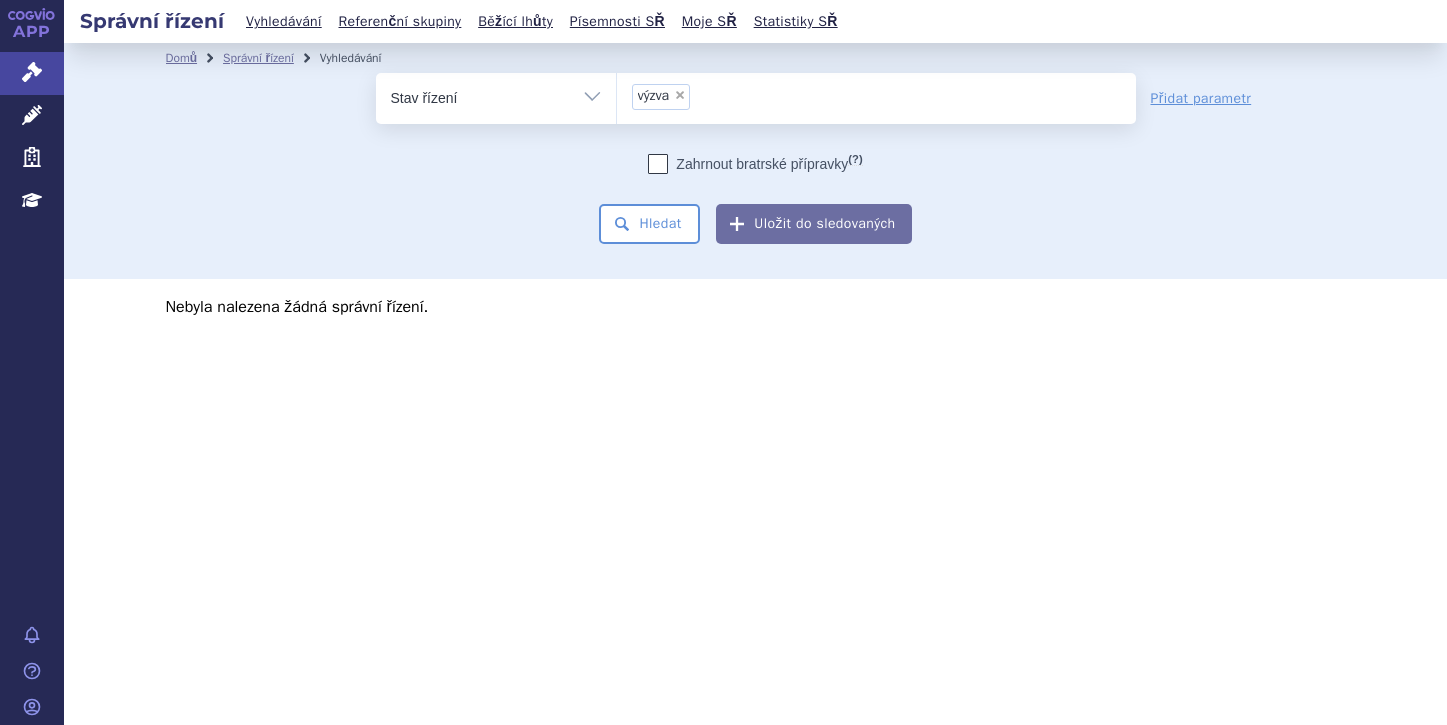 scroll, scrollTop: 0, scrollLeft: 0, axis: both 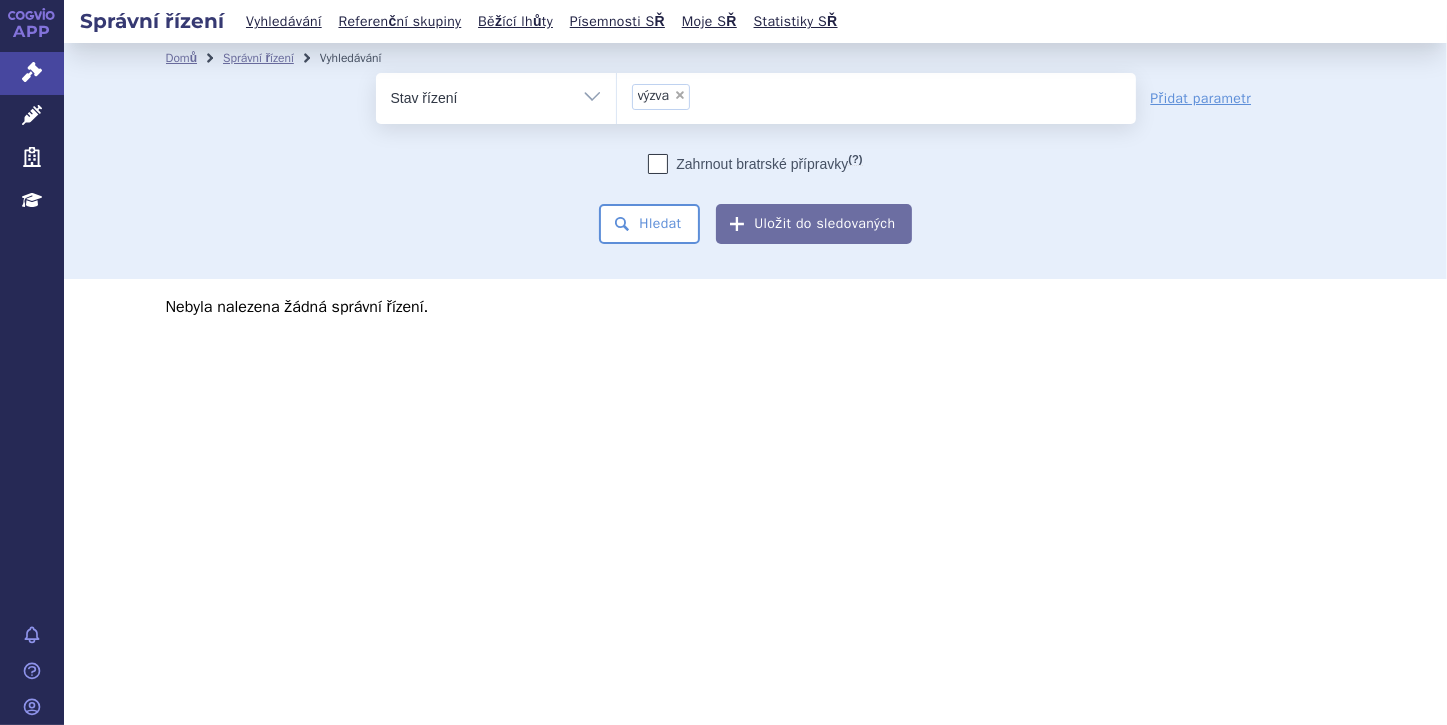 click on "×" at bounding box center [680, 95] 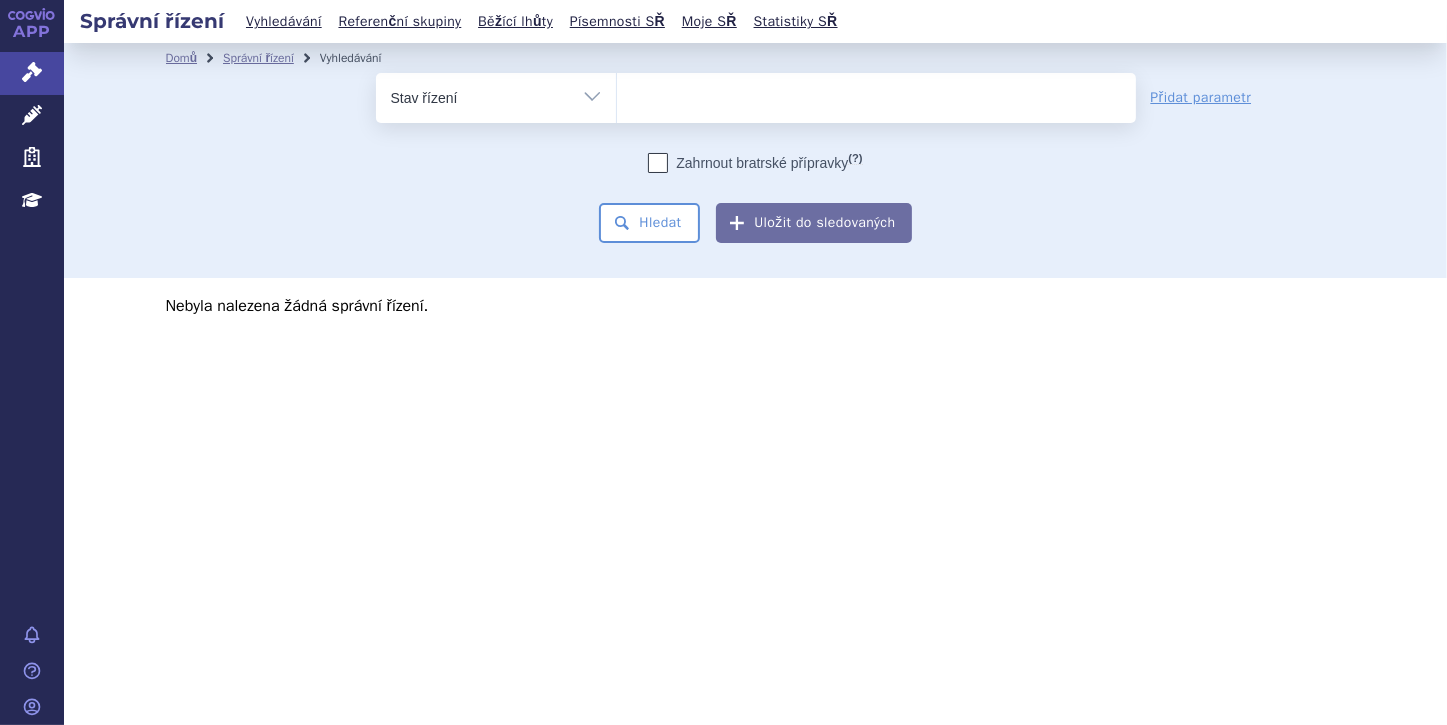 click on "Vše
Spisová značka
Typ SŘ
Přípravek/SUKL kód
Účastník/Držitel" at bounding box center [496, 95] 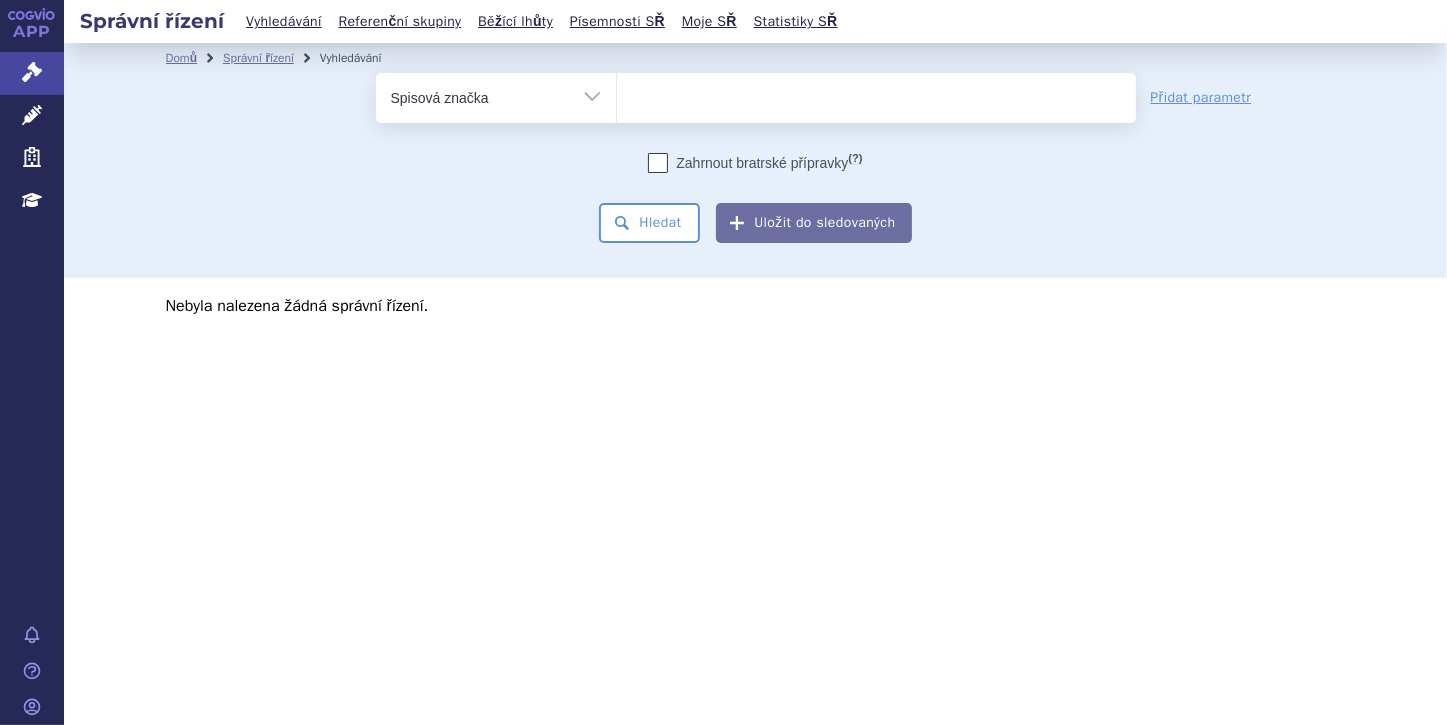 click on "Vše
Spisová značka
Typ SŘ
Přípravek/SUKL kód
Účastník/Držitel" at bounding box center [496, 95] 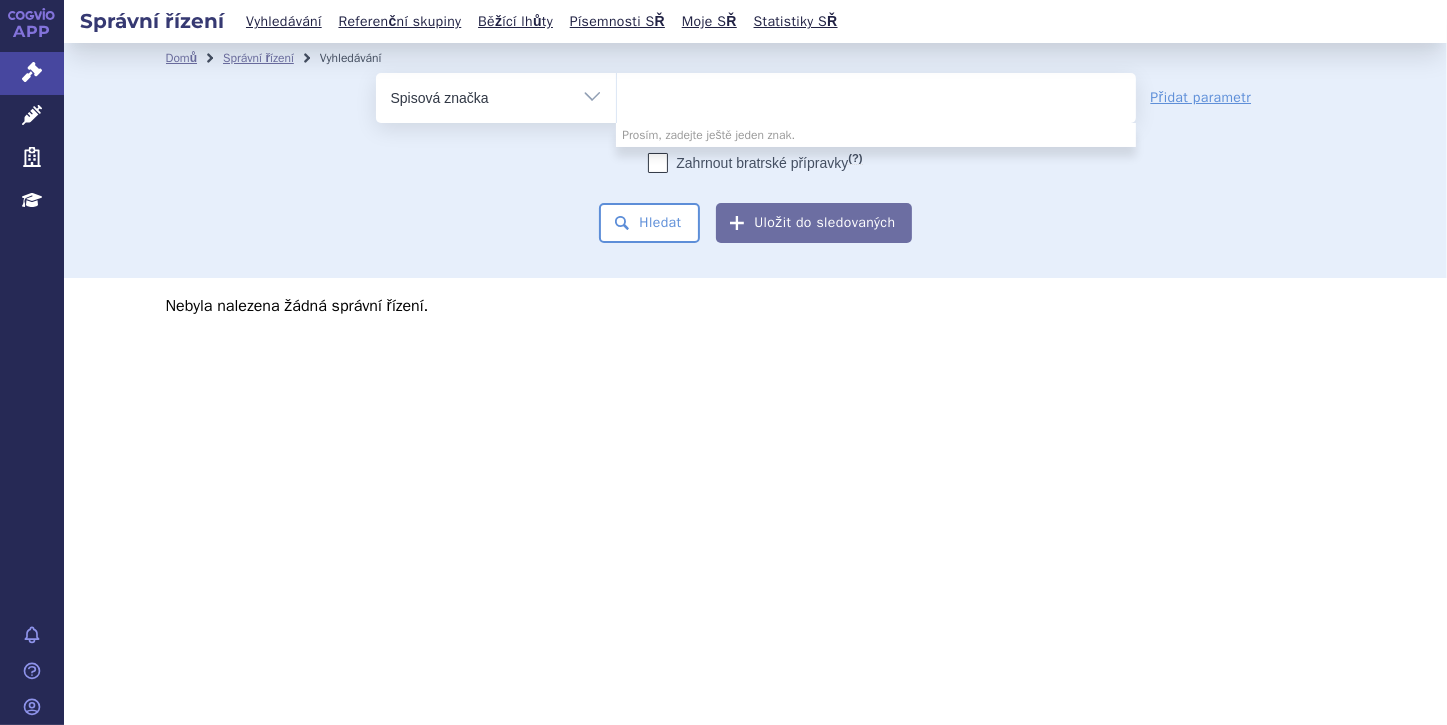 paste on "SUKLS210401/2025" 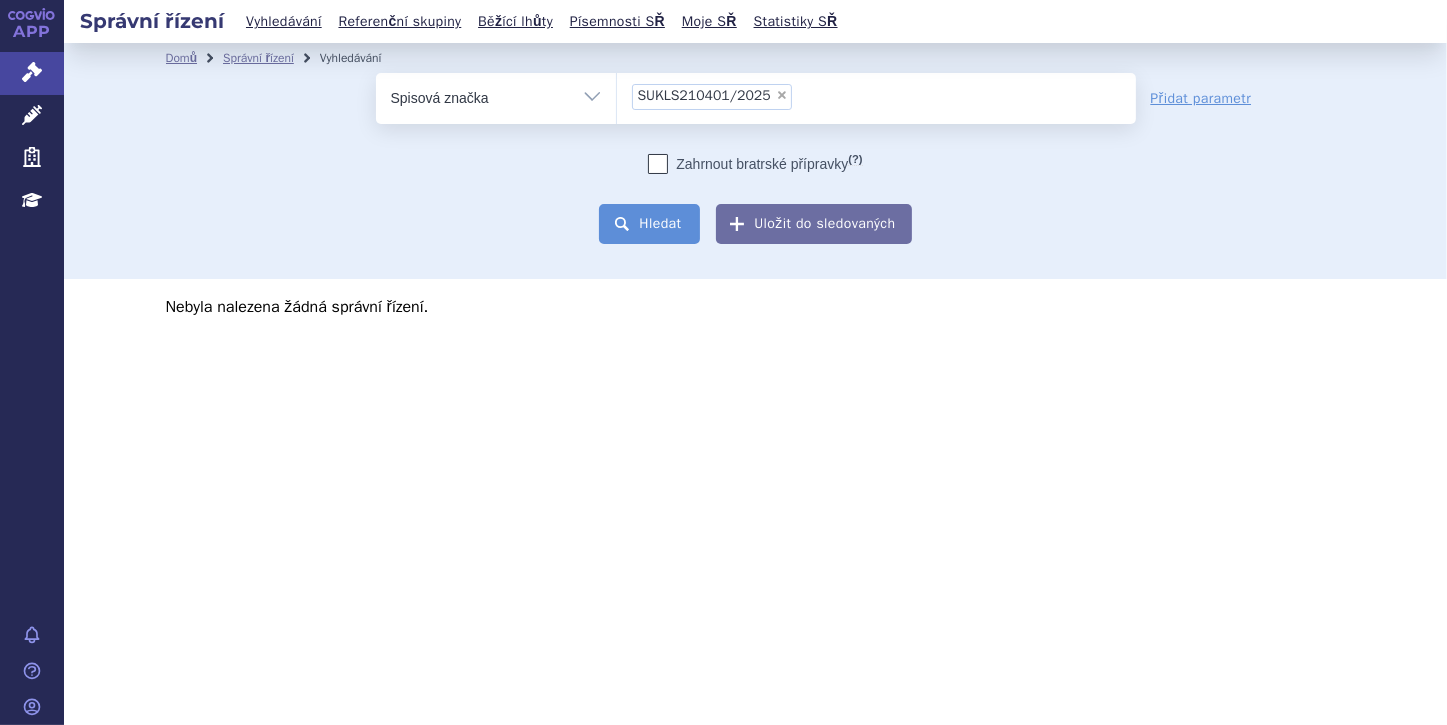 click on "Hledat" at bounding box center [649, 224] 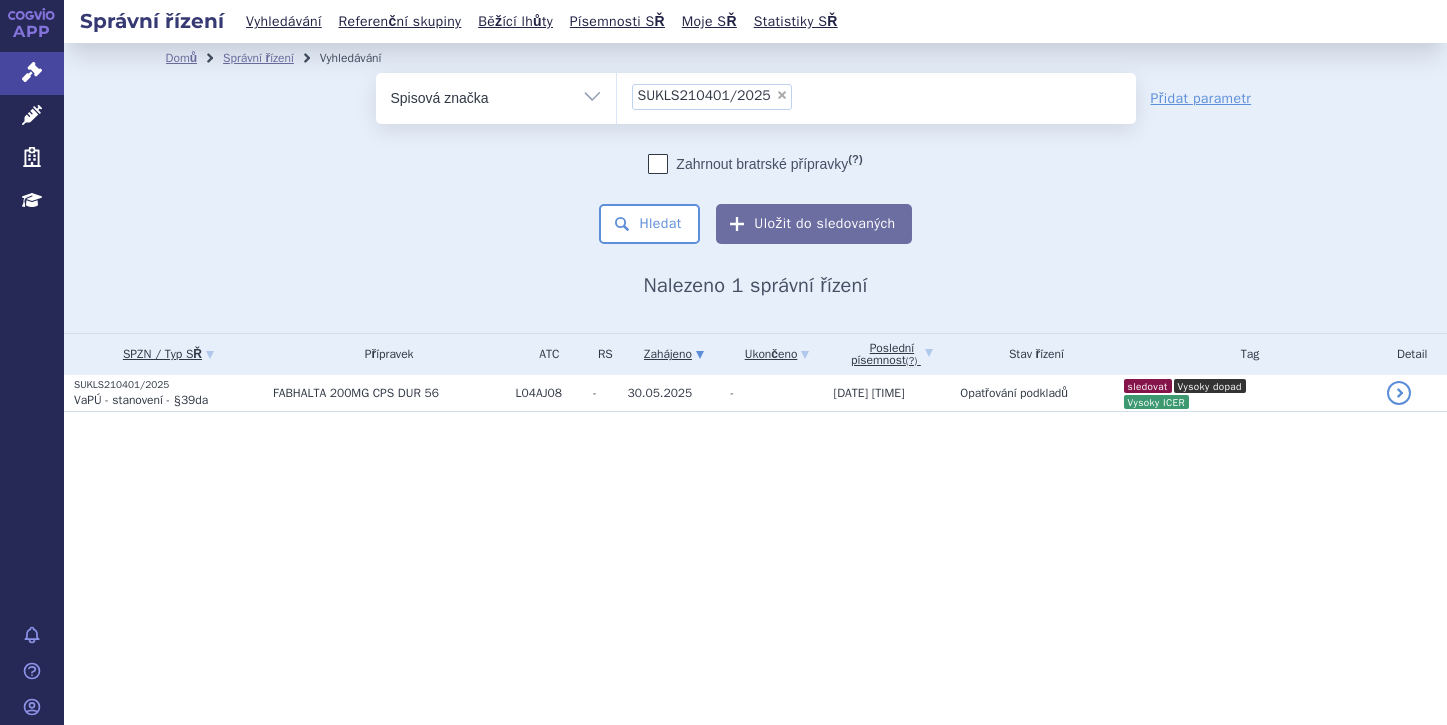 scroll, scrollTop: 0, scrollLeft: 0, axis: both 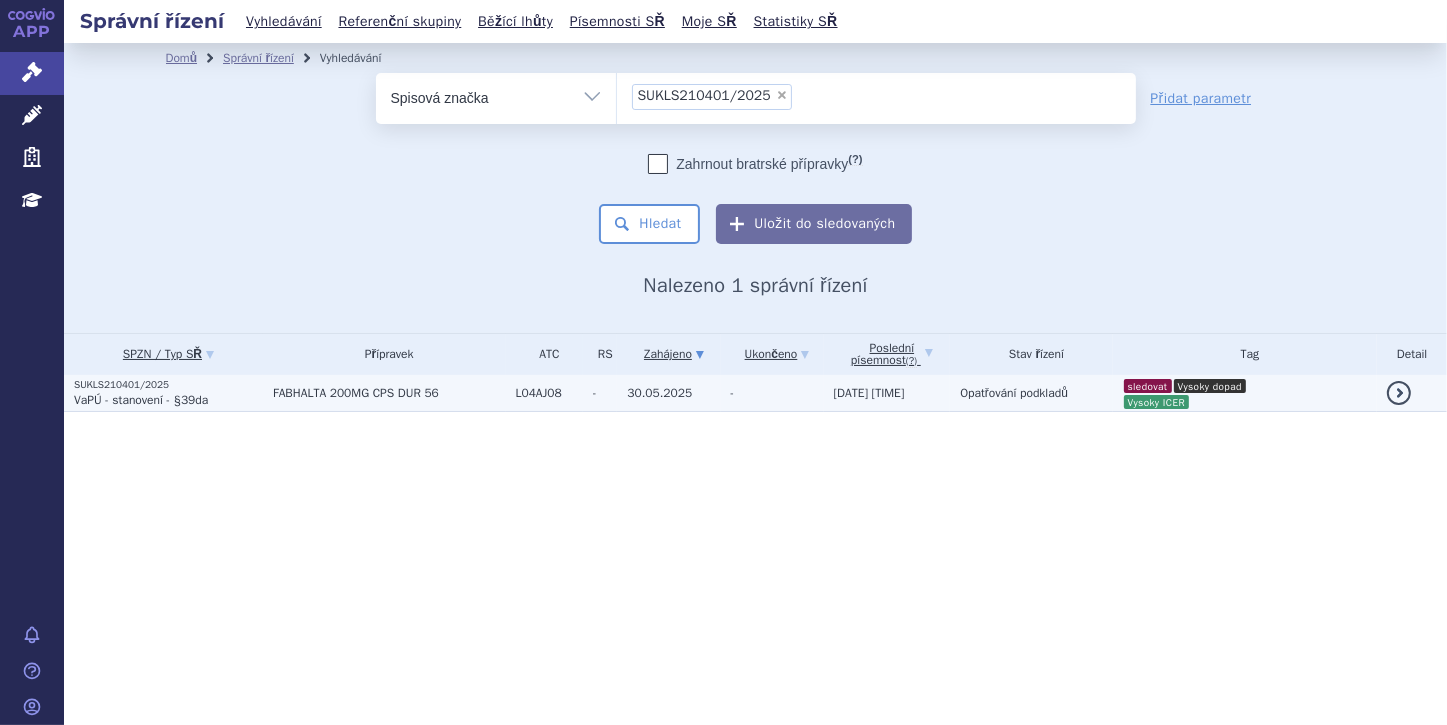 click on "VaPÚ - stanovení - §39da" at bounding box center [168, 400] 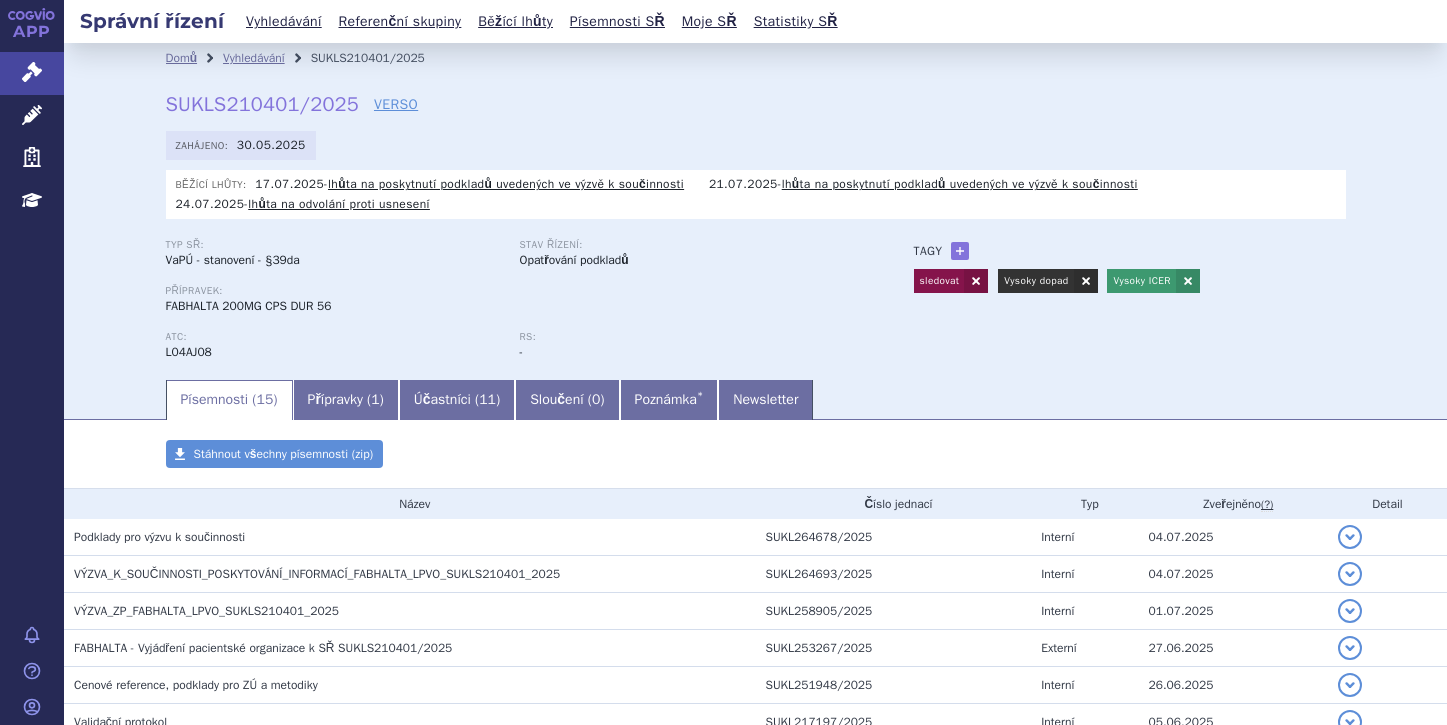 scroll, scrollTop: 0, scrollLeft: 0, axis: both 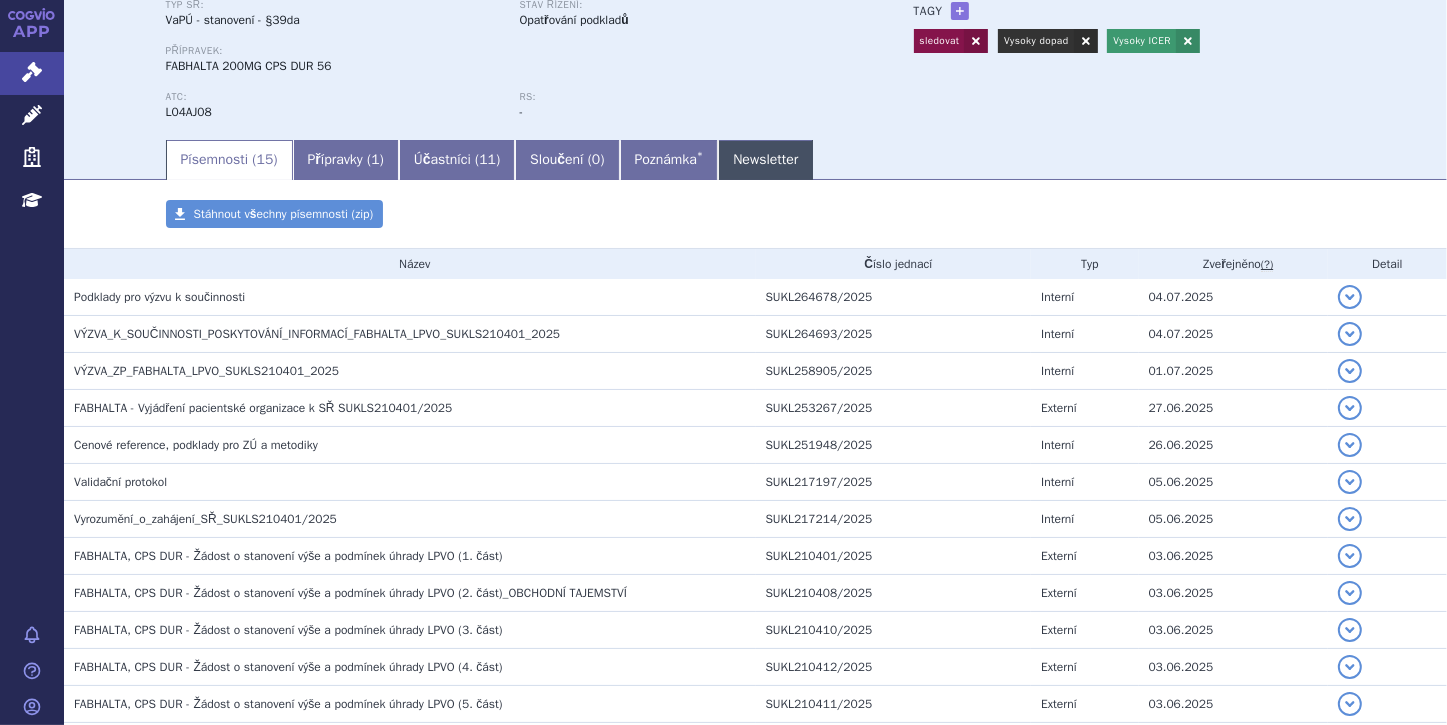 click on "Newsletter" at bounding box center [765, 160] 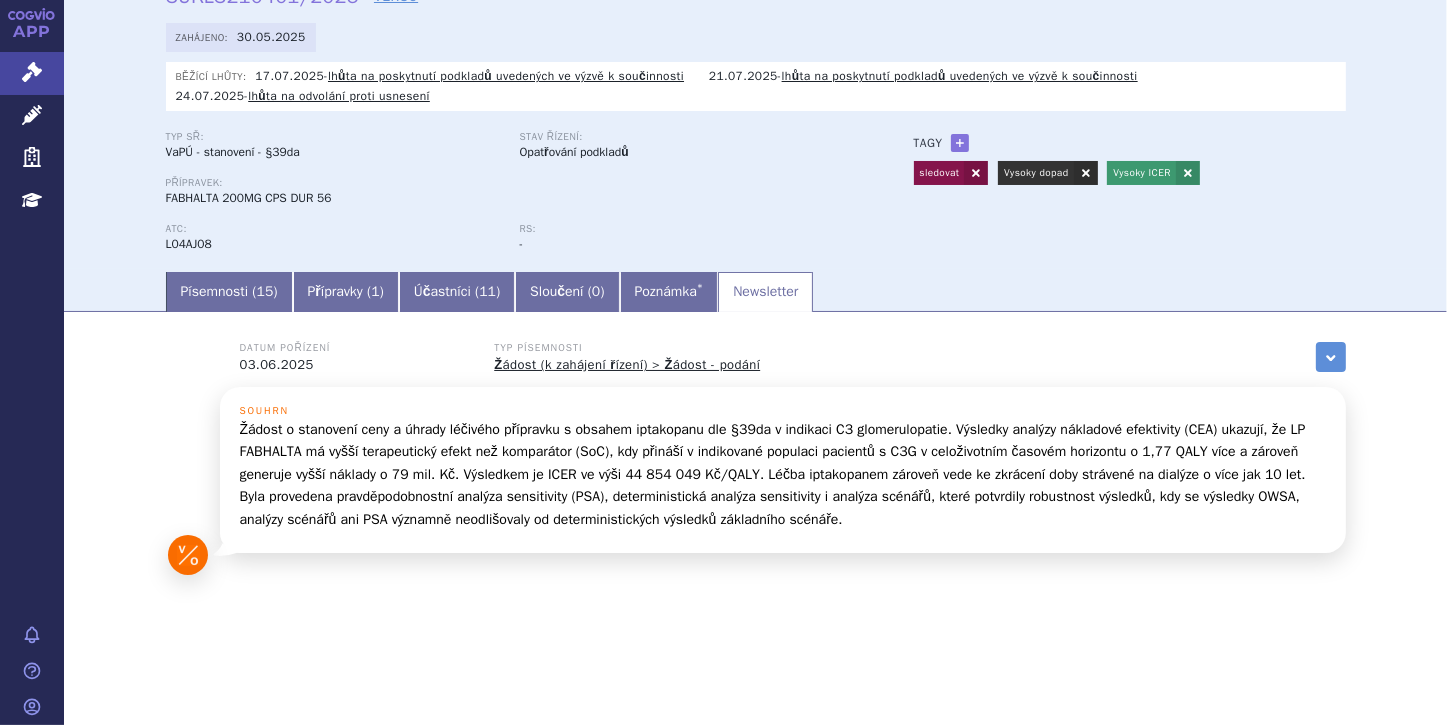 scroll, scrollTop: 109, scrollLeft: 0, axis: vertical 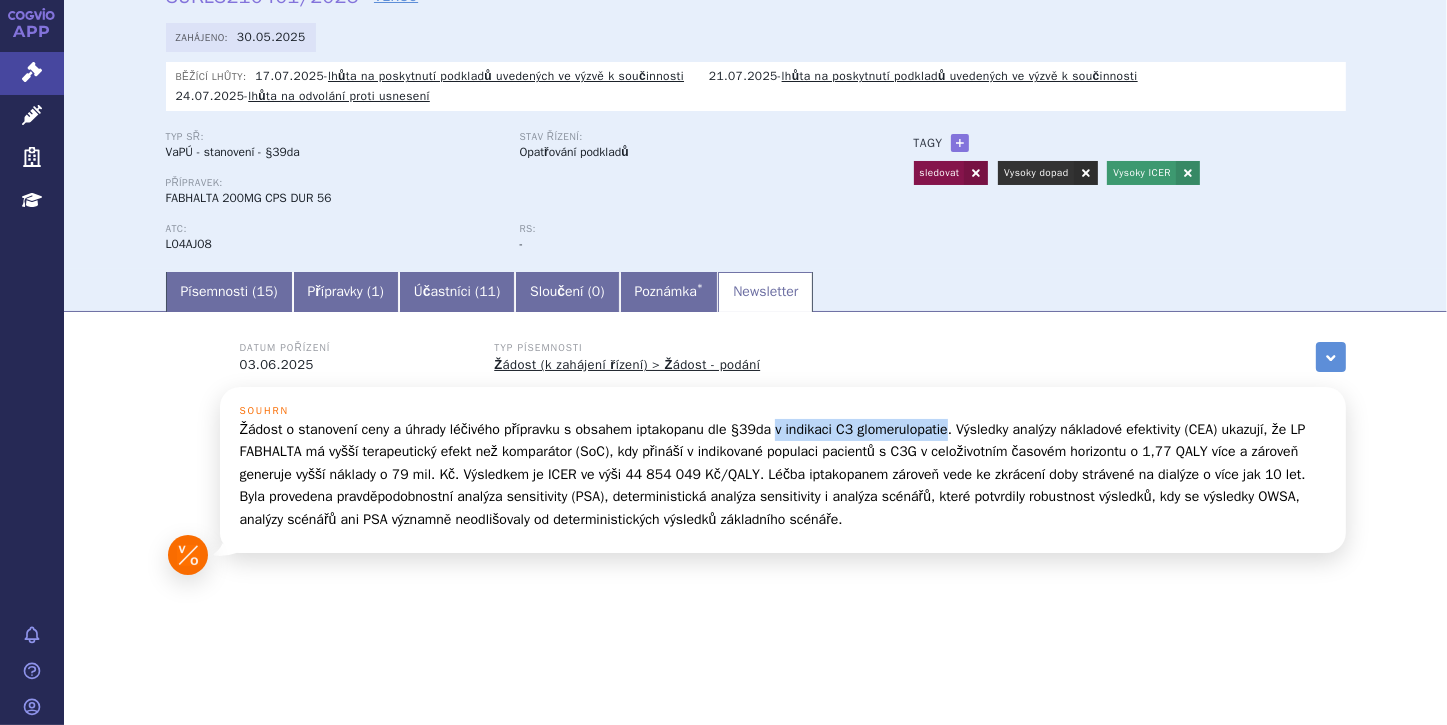 drag, startPoint x: 770, startPoint y: 435, endPoint x: 943, endPoint y: 432, distance: 173.02602 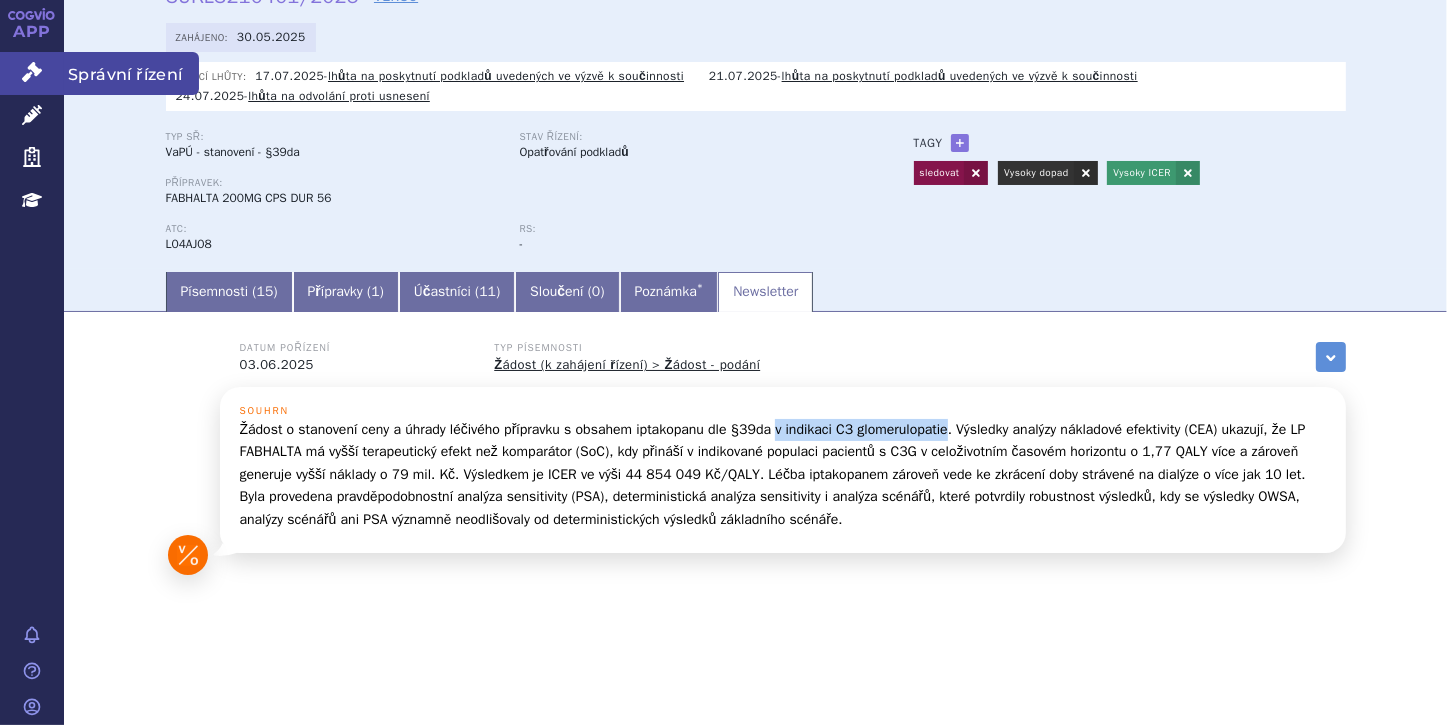 click at bounding box center (32, 72) 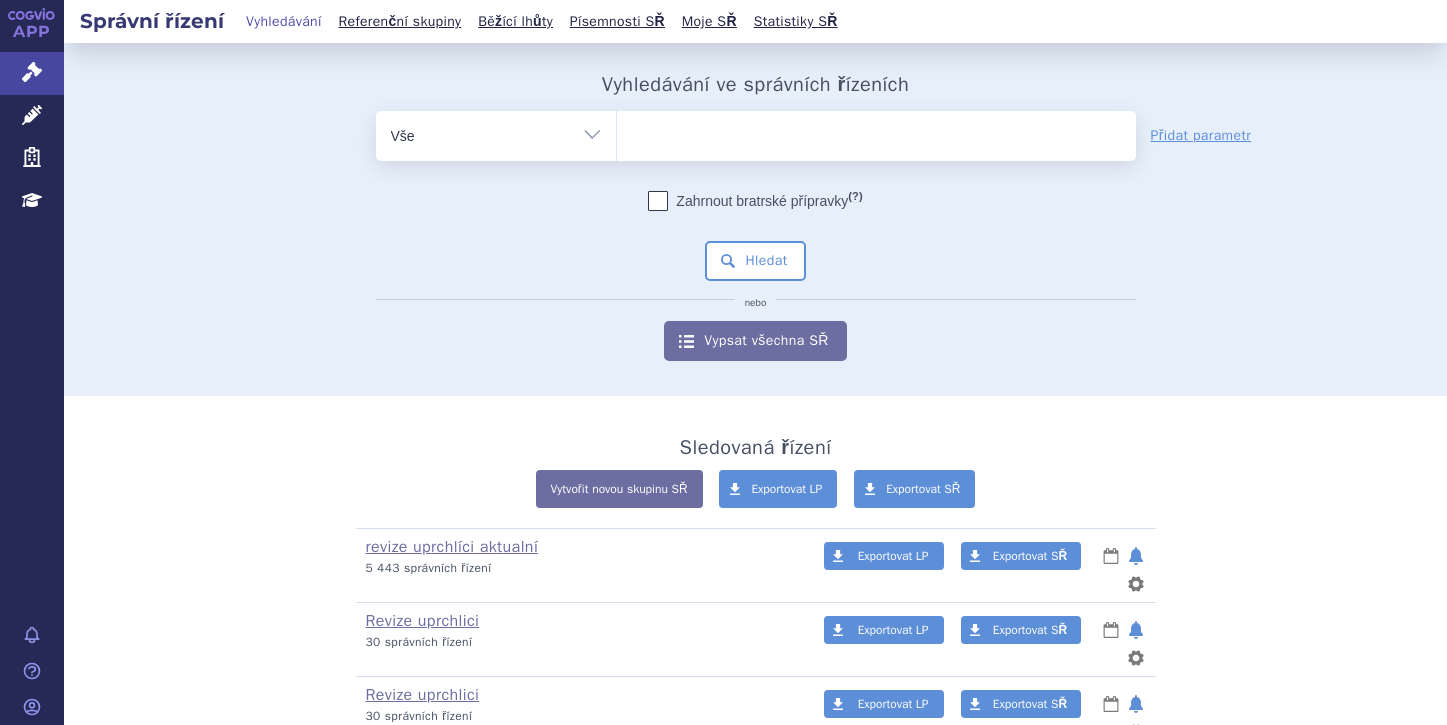 scroll, scrollTop: 0, scrollLeft: 0, axis: both 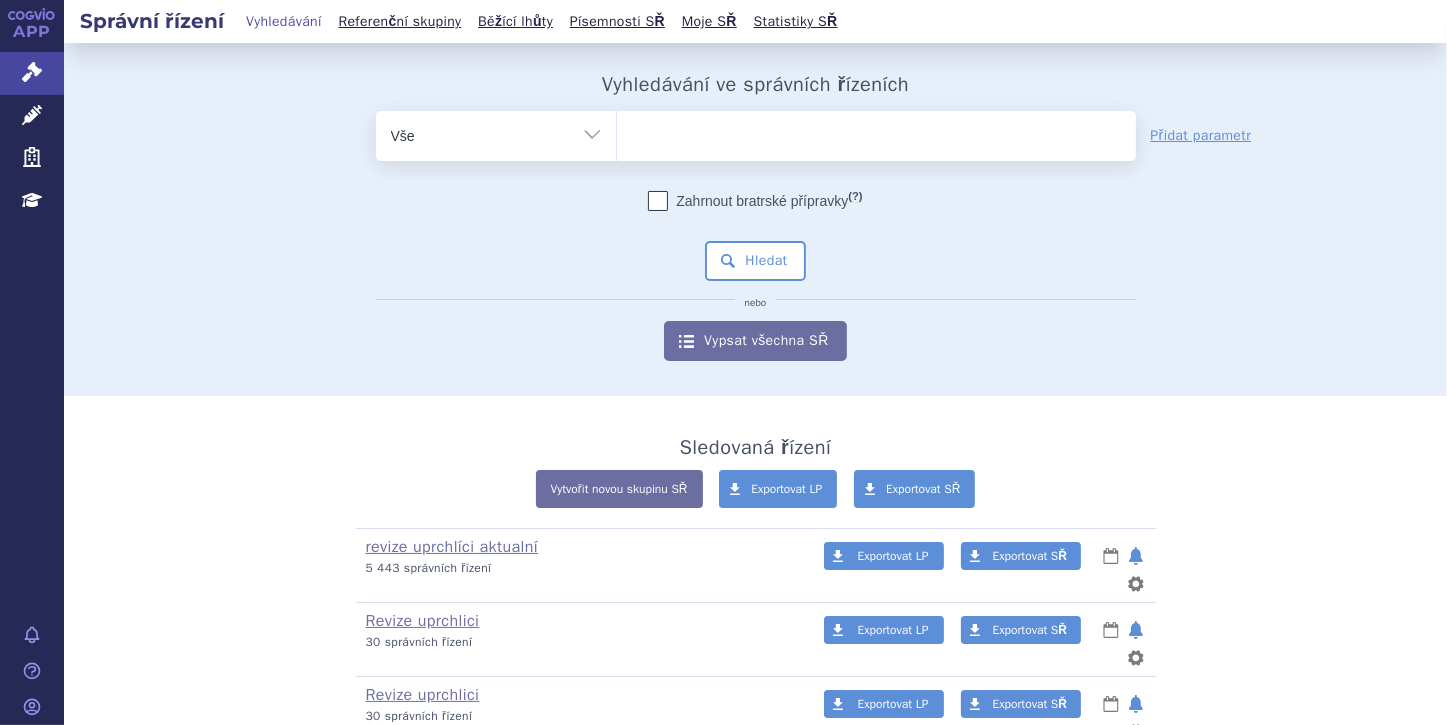 click on "Vše
Spisová značka
Typ SŘ
Přípravek/SUKL kód
Účastník/Držitel" at bounding box center (496, 133) 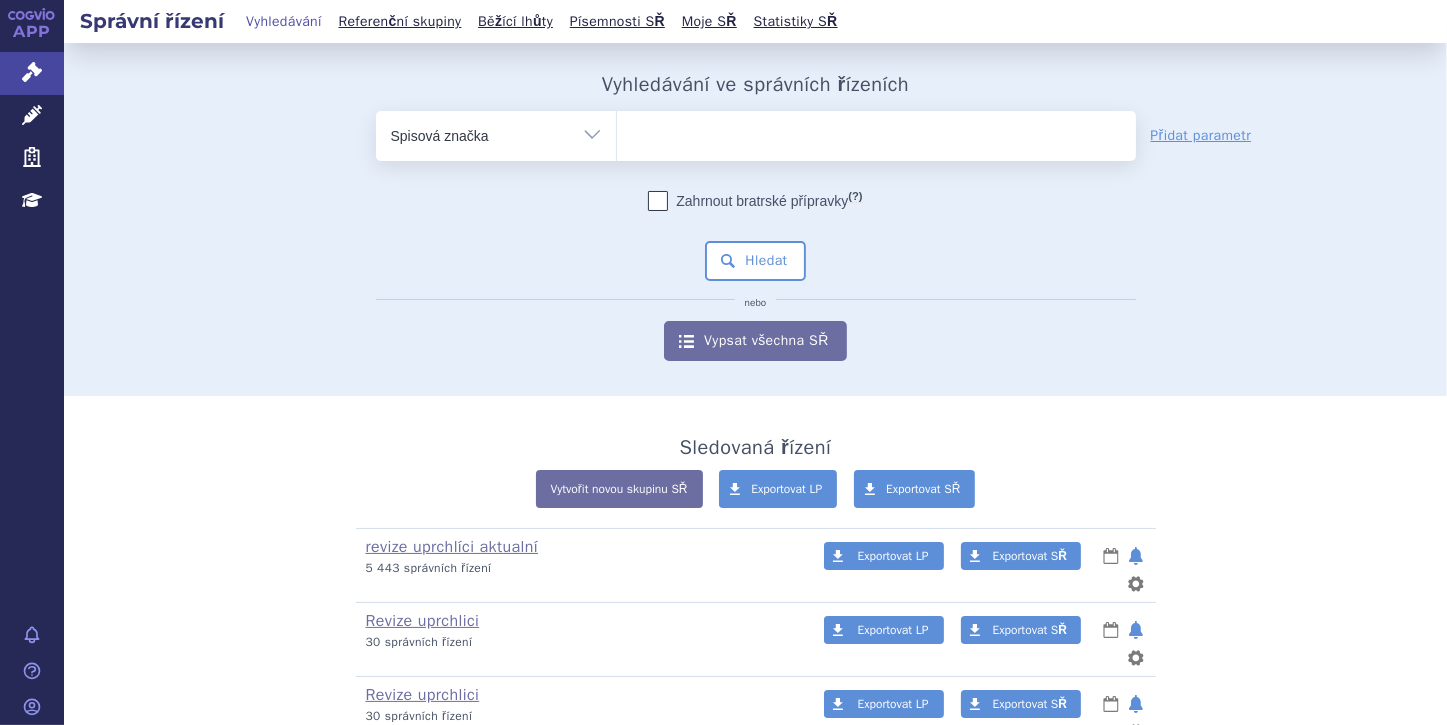 click on "Vše
Spisová značka
Typ SŘ
Přípravek/SUKL kód
Účastník/Držitel" at bounding box center [496, 133] 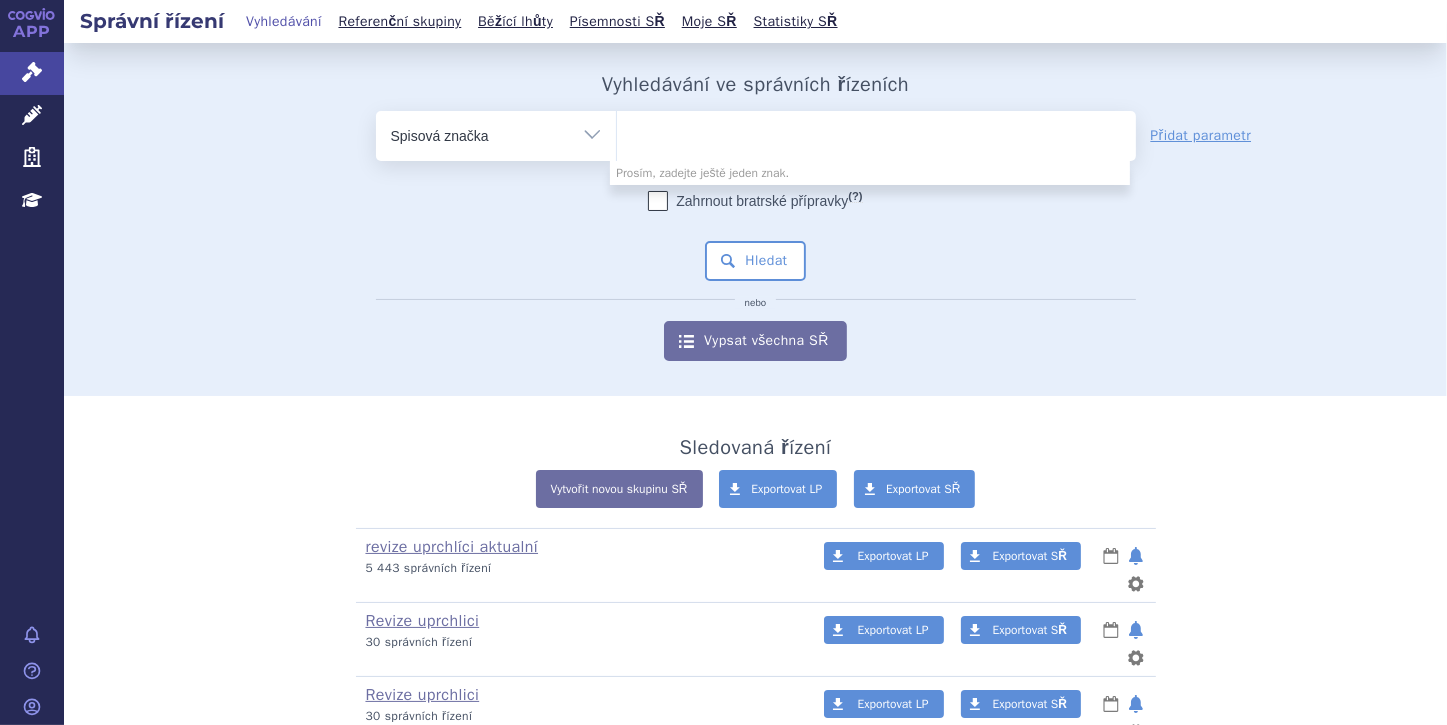 paste on "SUKLS210401/2025" 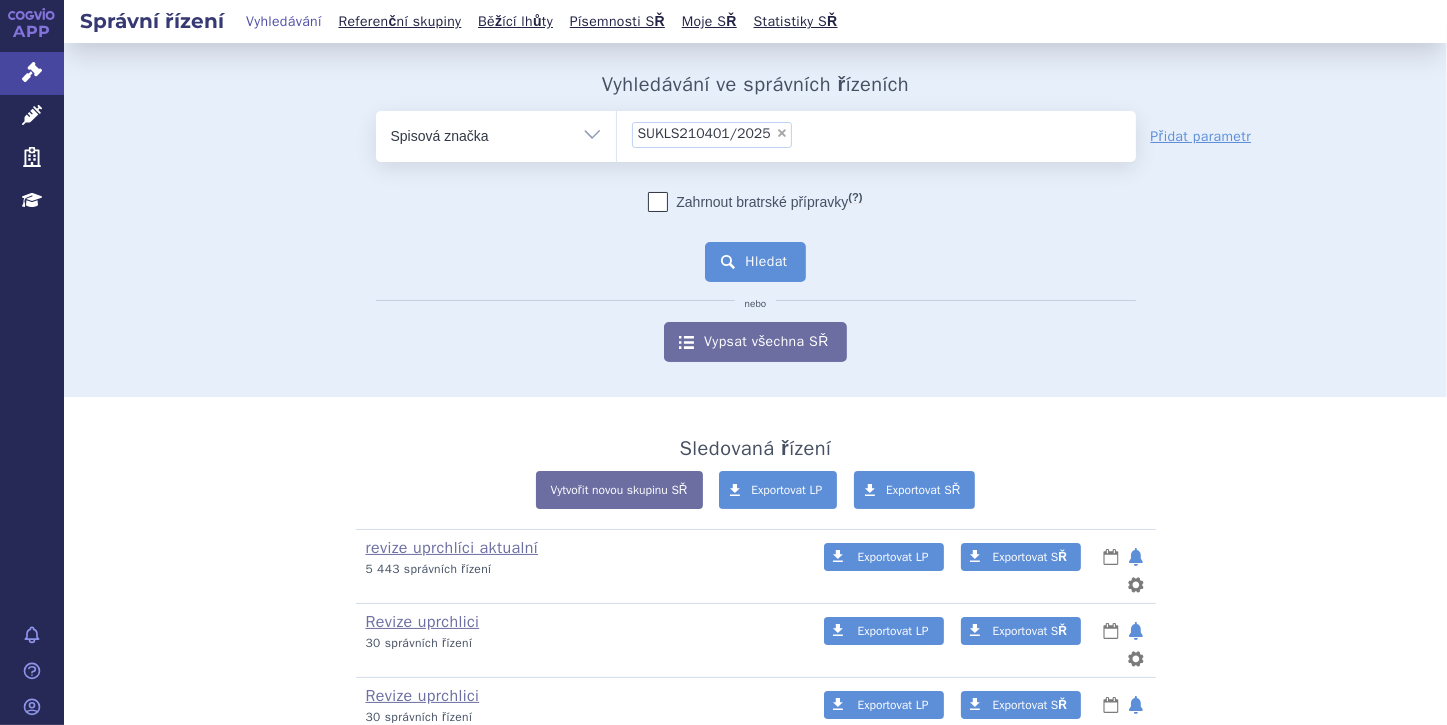 click on "Hledat" at bounding box center (755, 262) 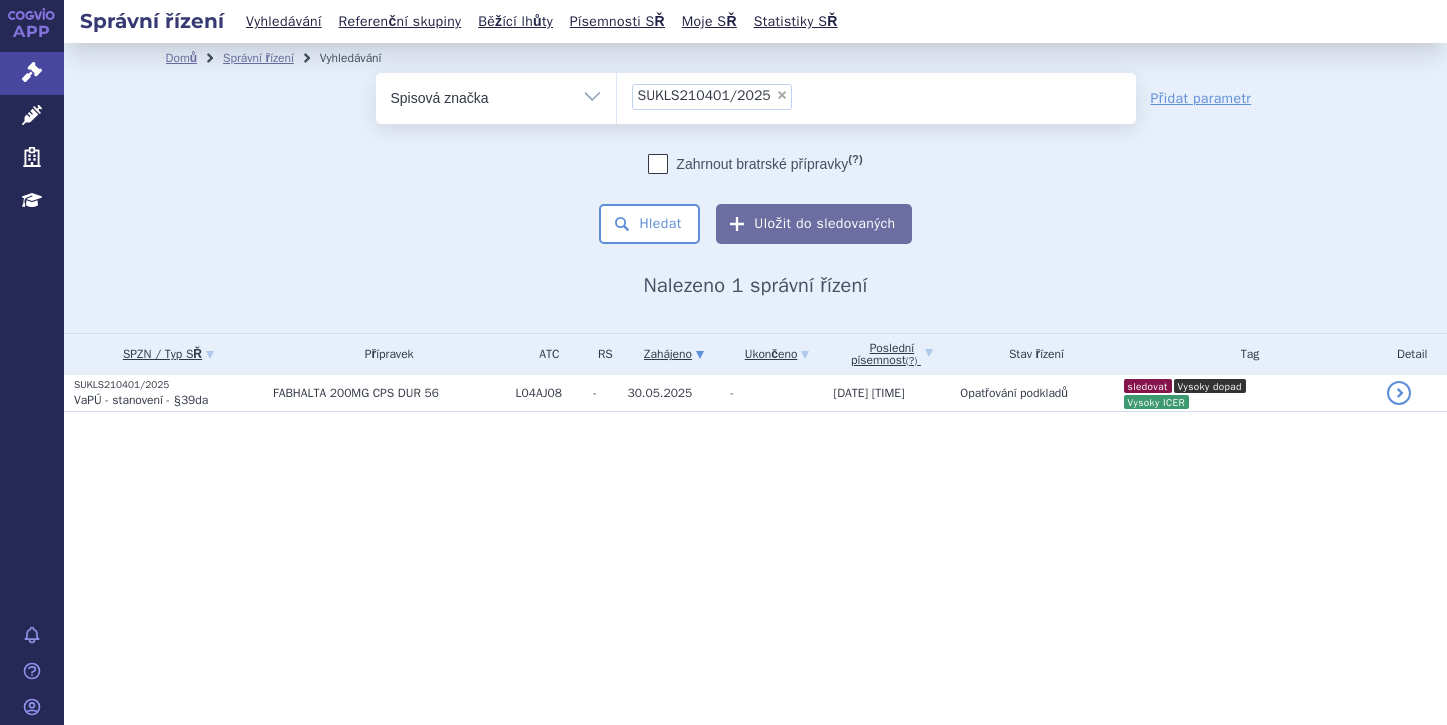 scroll, scrollTop: 0, scrollLeft: 0, axis: both 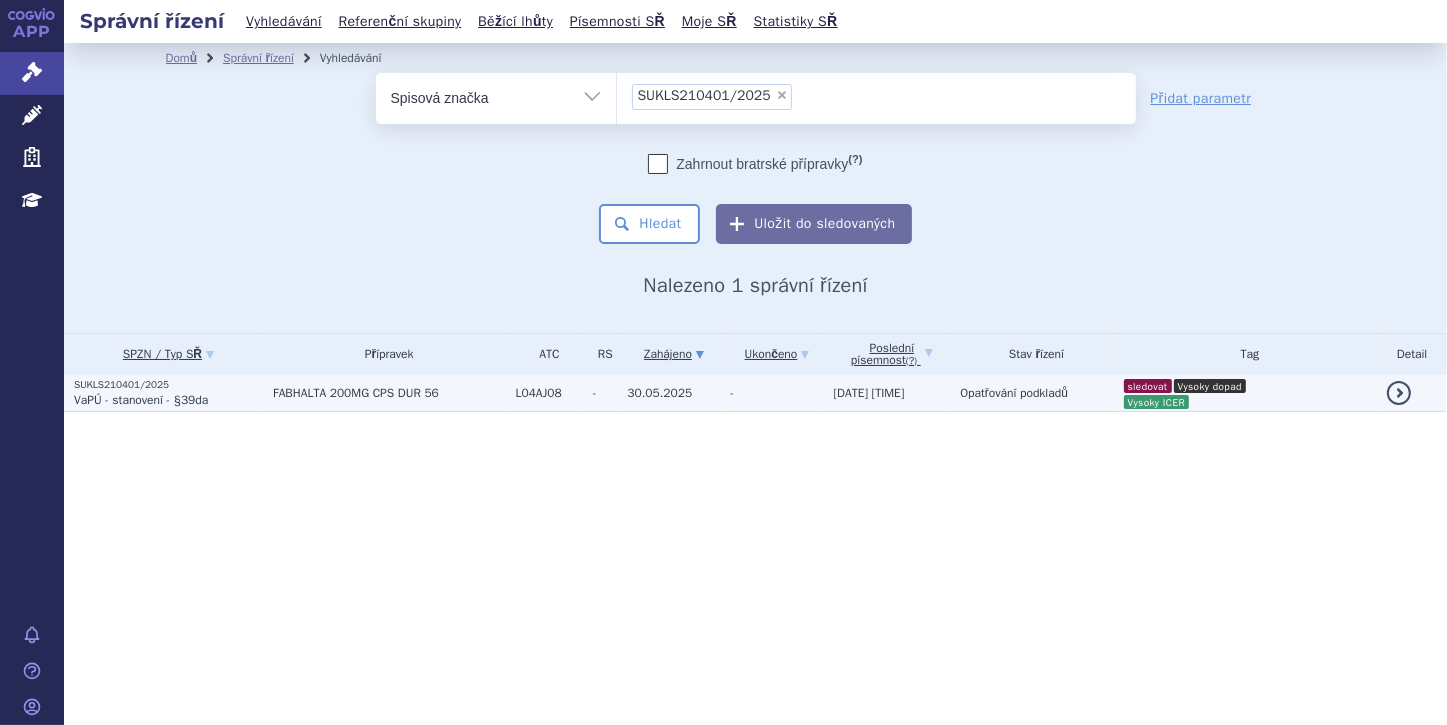 click on "VaPÚ - stanovení - §39da" at bounding box center [141, 400] 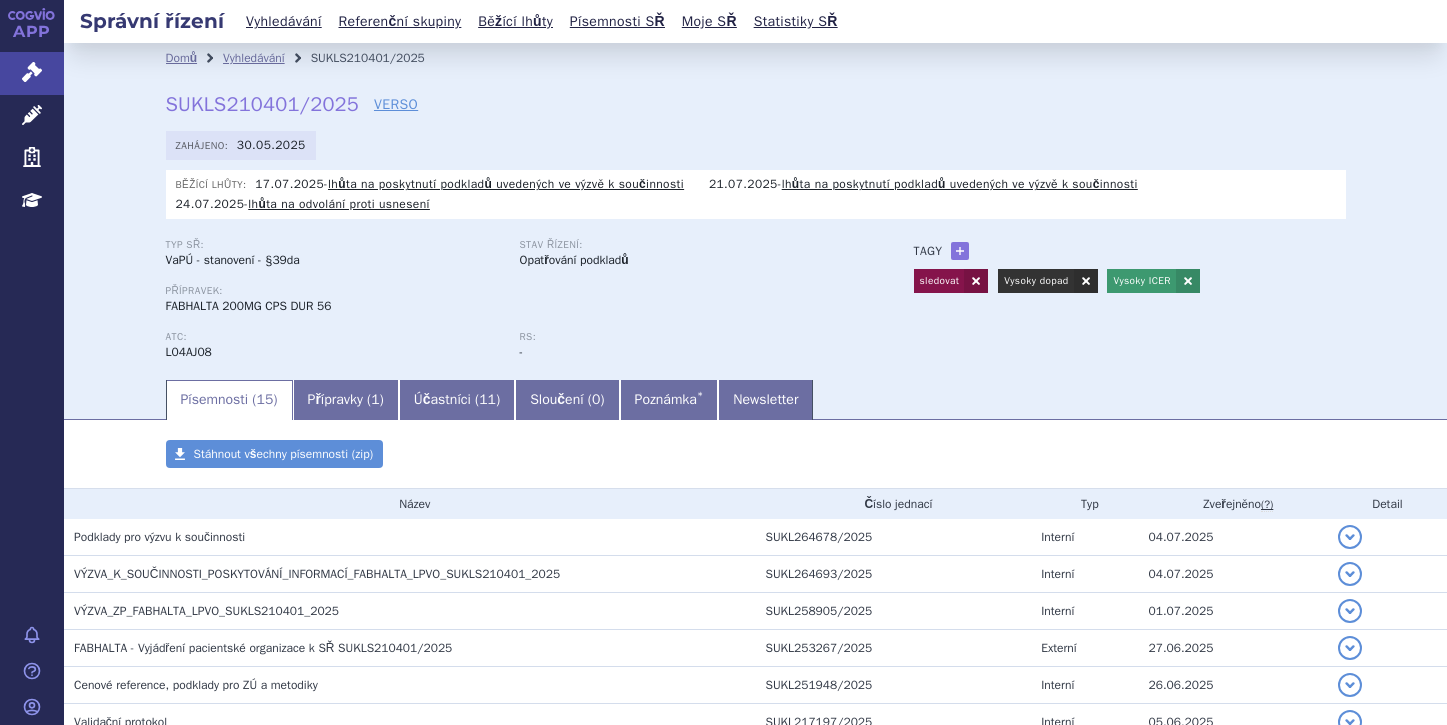 scroll, scrollTop: 0, scrollLeft: 0, axis: both 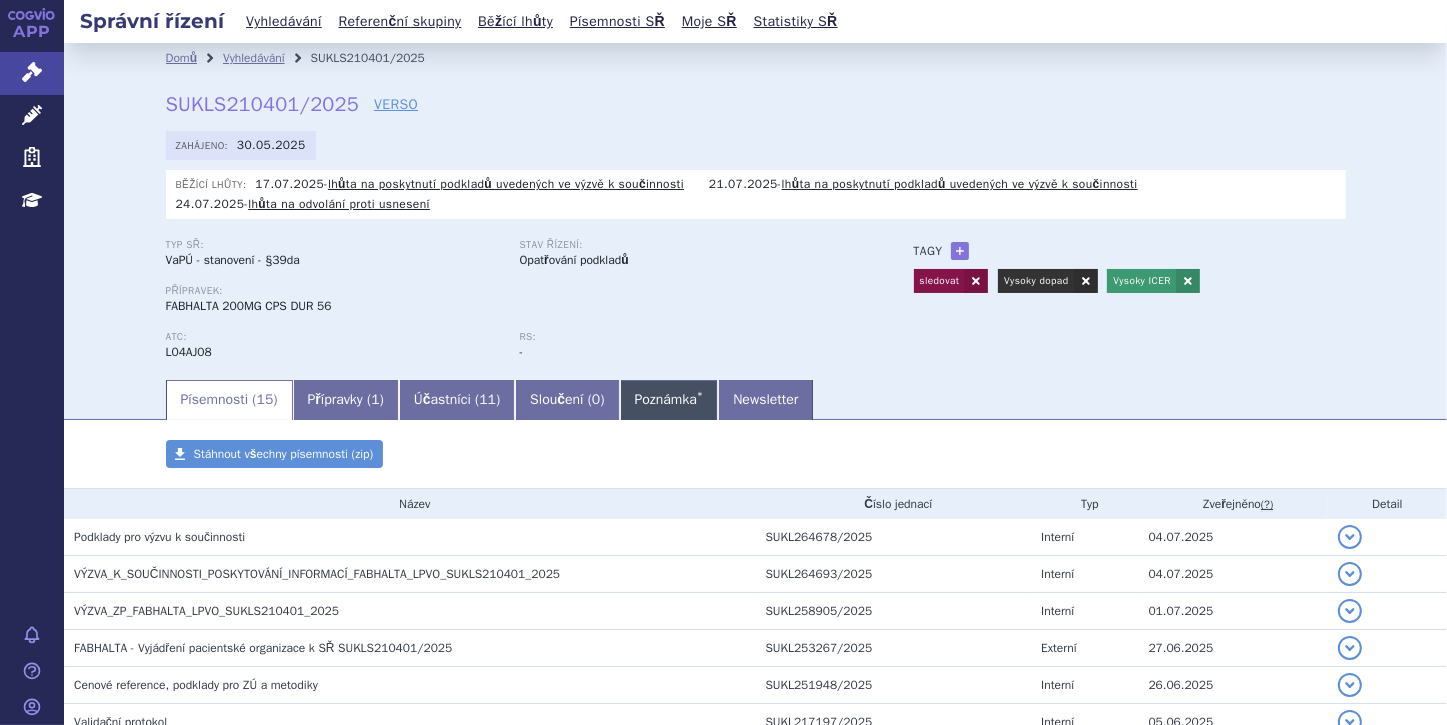 click on "Poznámka
*" at bounding box center [669, 400] 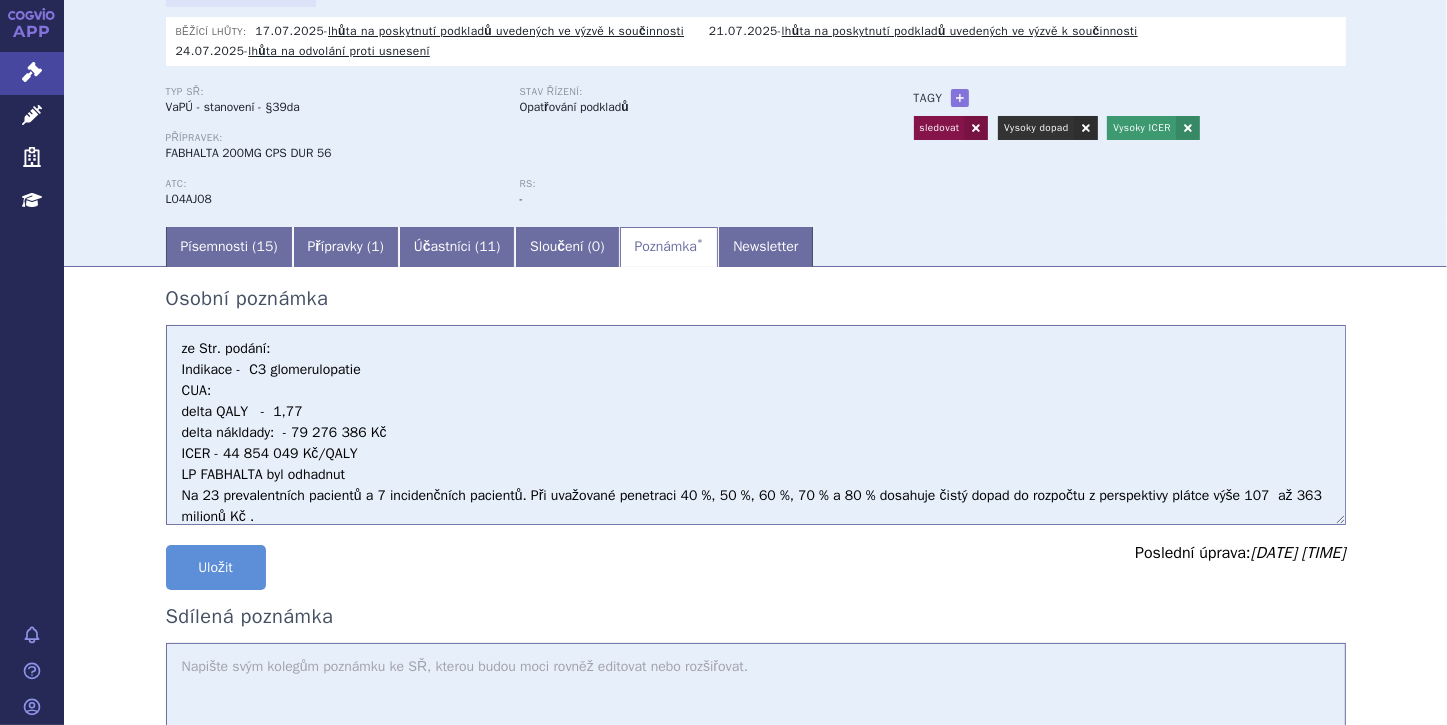 scroll, scrollTop: 160, scrollLeft: 0, axis: vertical 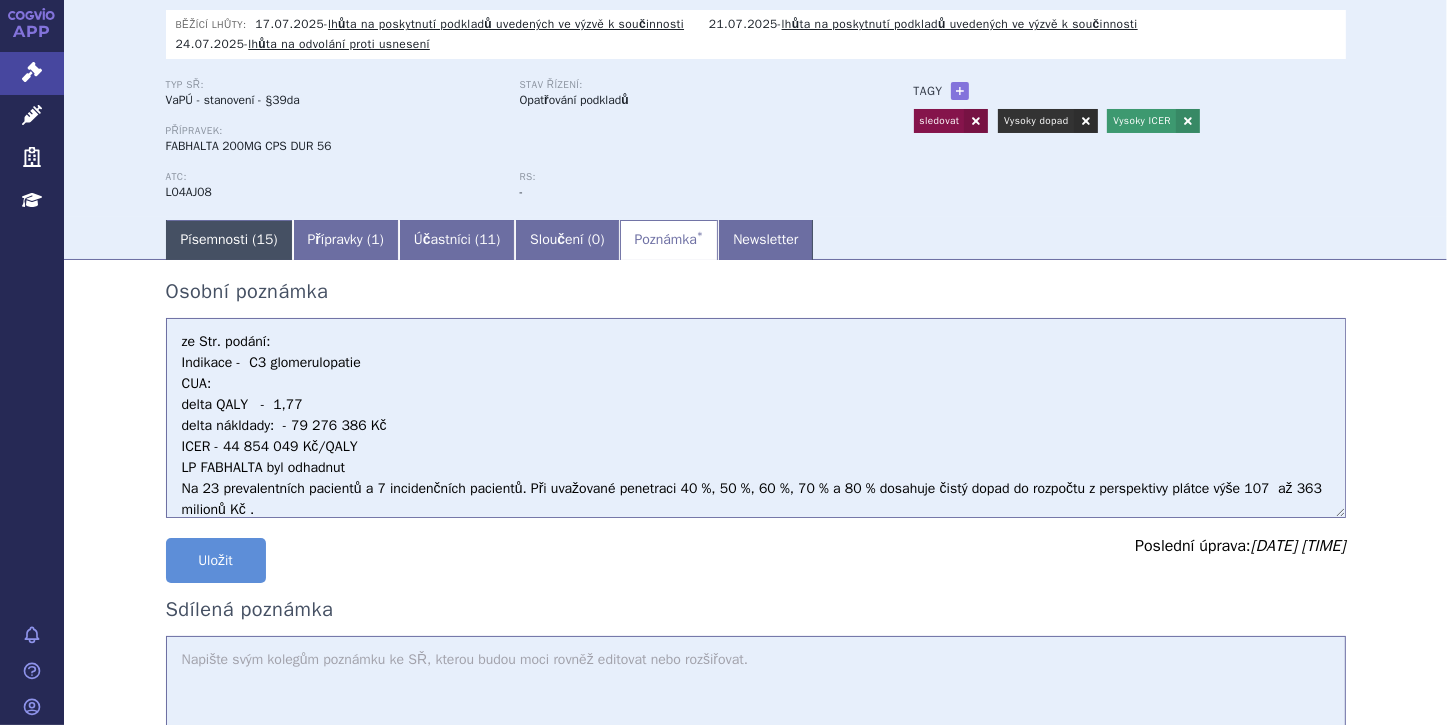 click on "Písemnosti ( 15 )" at bounding box center [229, 240] 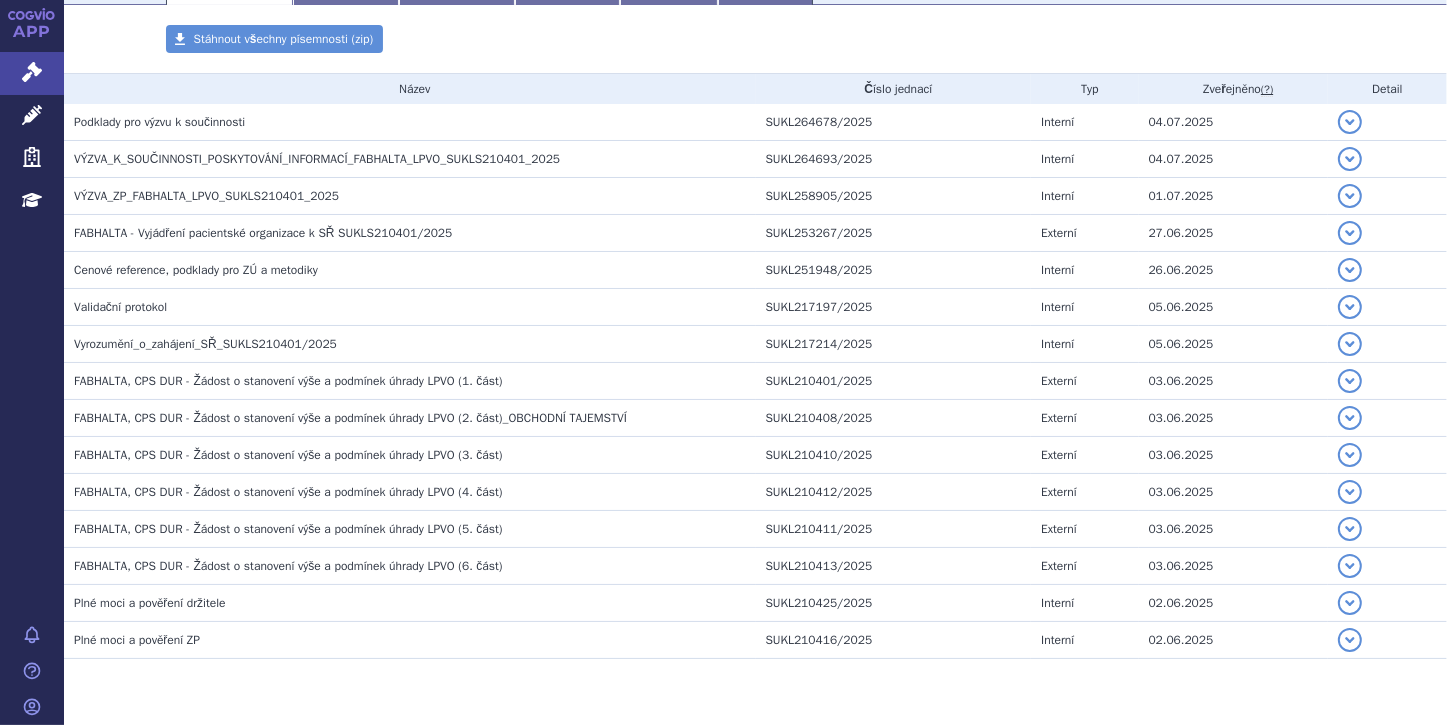scroll, scrollTop: 468, scrollLeft: 0, axis: vertical 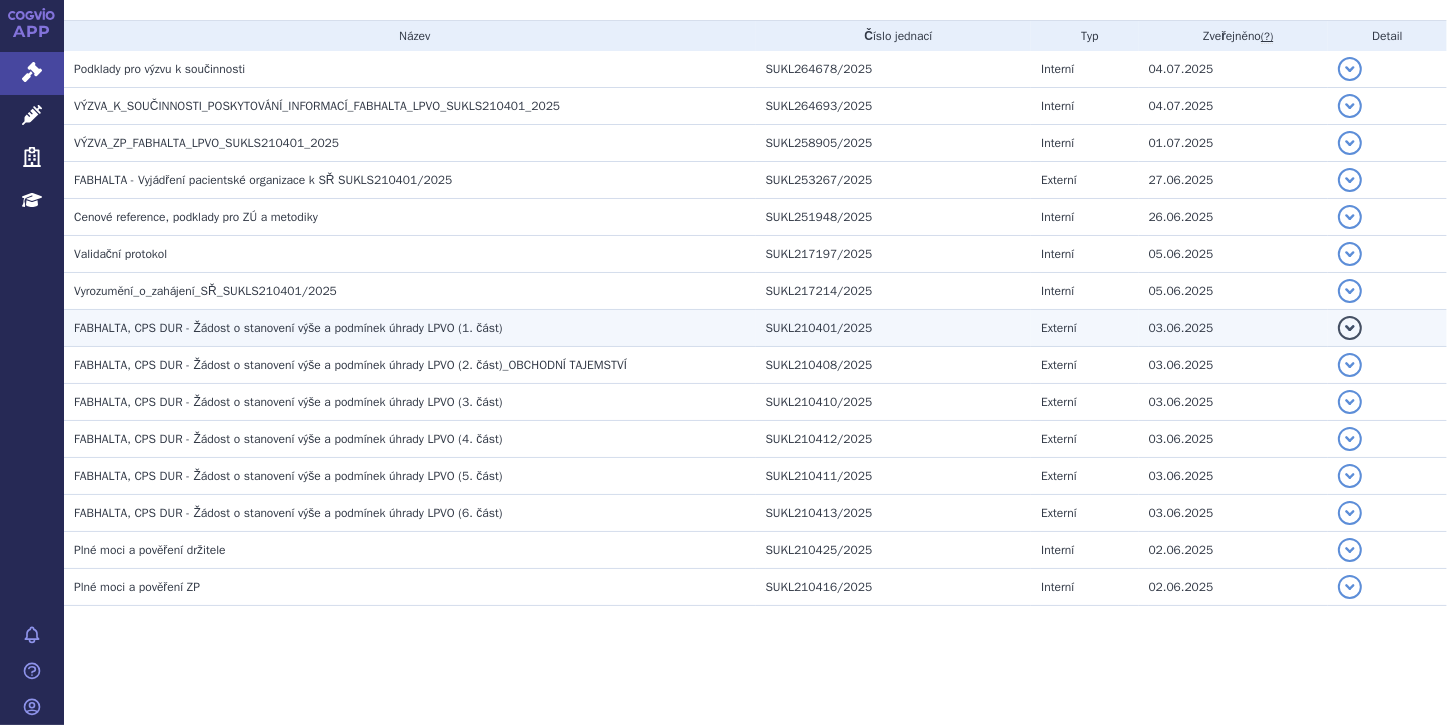 click on "FABHALTA, CPS DUR - Žádost o stanovení výše a podmínek úhrady LPVO (1. část)" at bounding box center (159, 69) 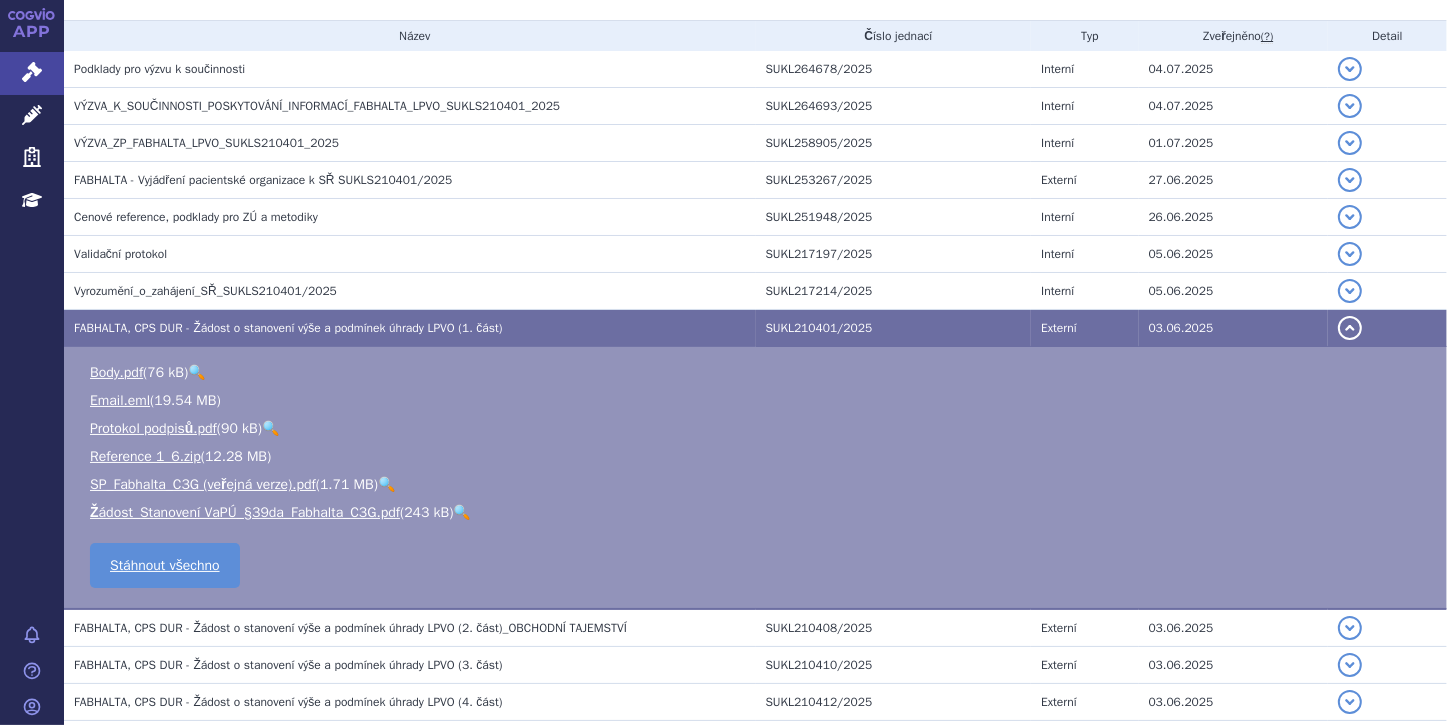 click on "🔍" at bounding box center [386, 484] 